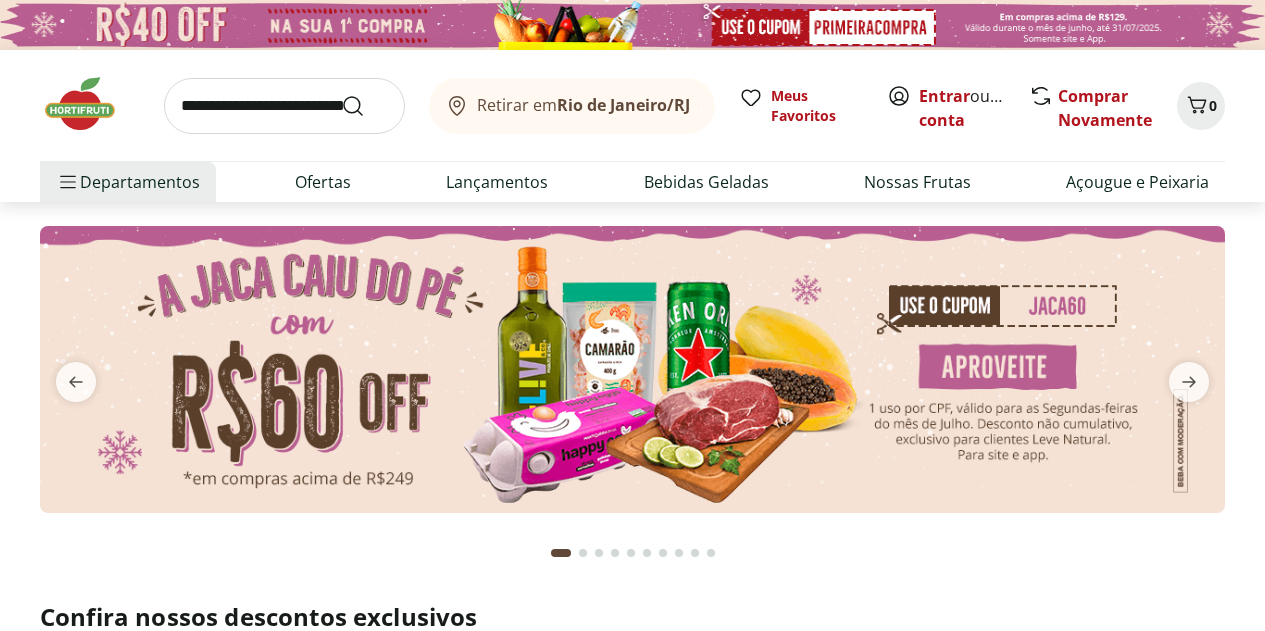 scroll, scrollTop: 0, scrollLeft: 0, axis: both 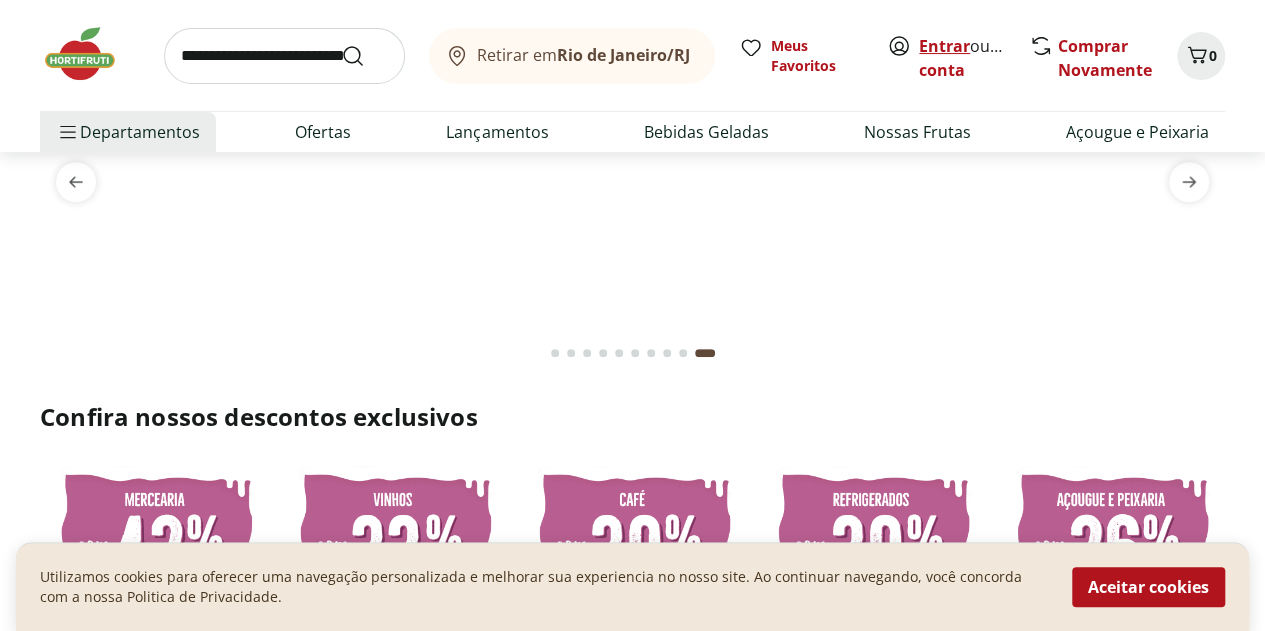 click on "Entrar" at bounding box center [944, 46] 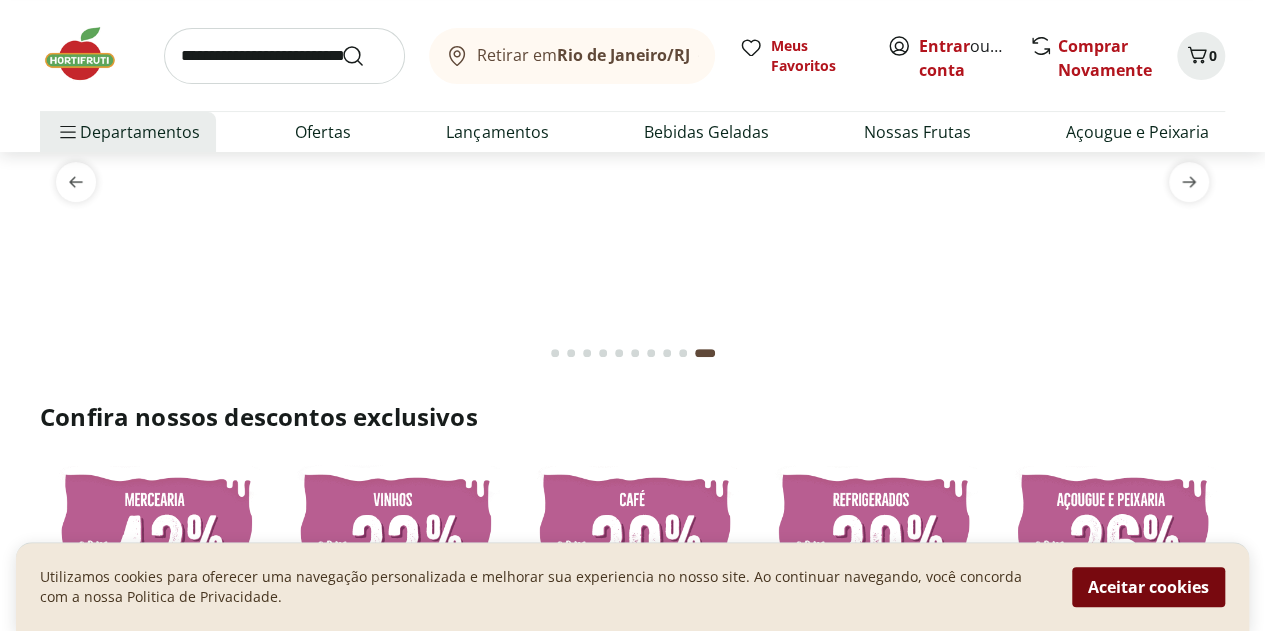 click on "Aceitar cookies" at bounding box center (1148, 587) 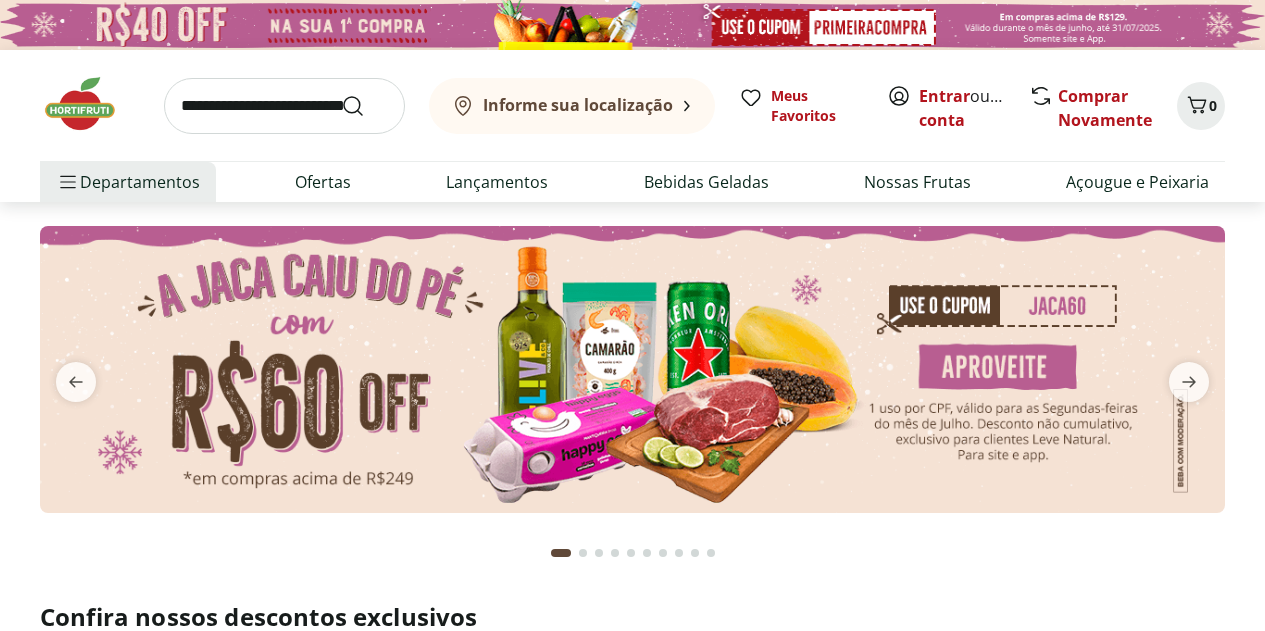 scroll, scrollTop: 0, scrollLeft: 0, axis: both 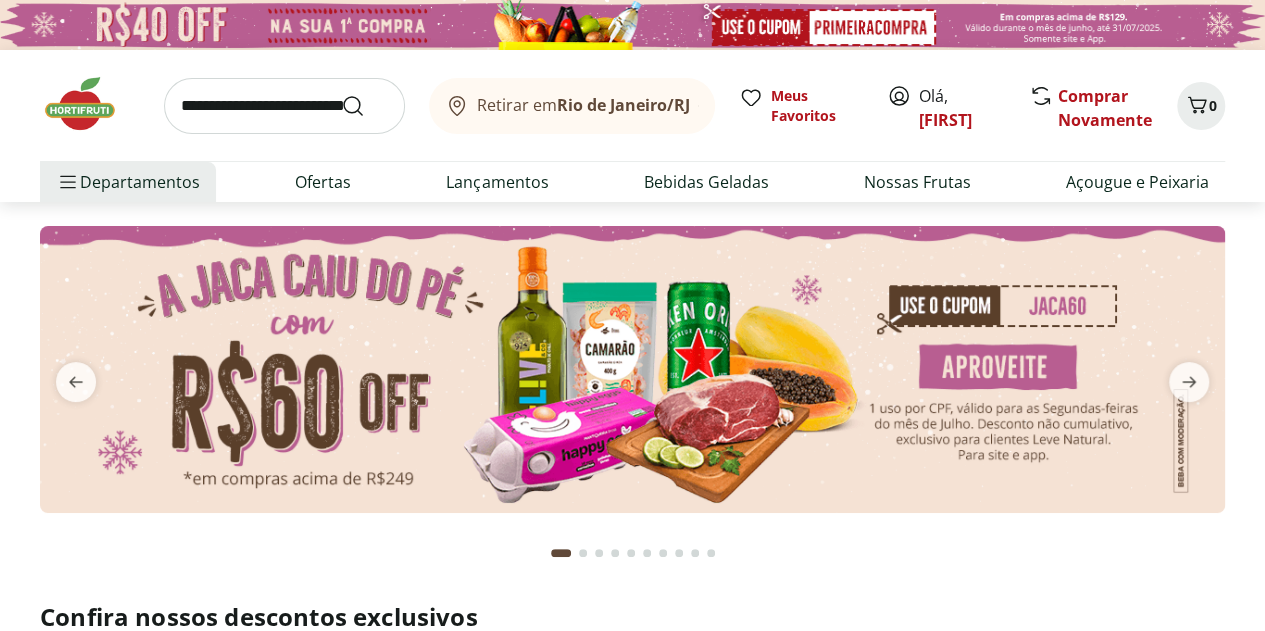 click at bounding box center [632, 369] 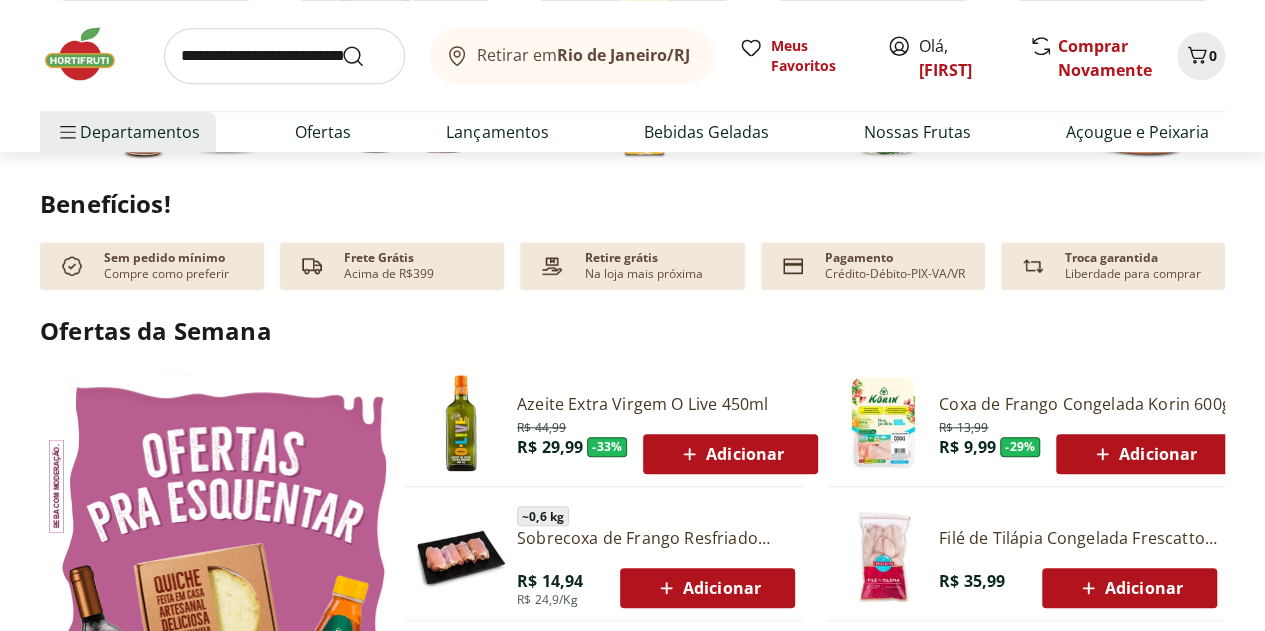 scroll, scrollTop: 900, scrollLeft: 0, axis: vertical 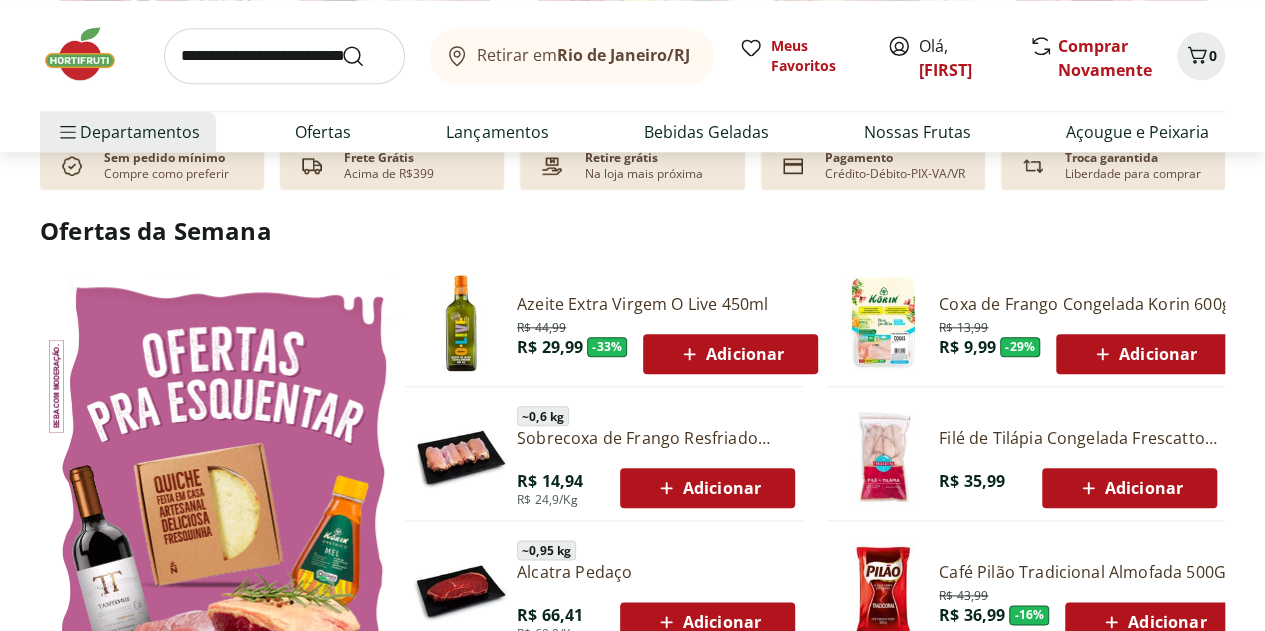 click on "Adicionar" at bounding box center (730, 354) 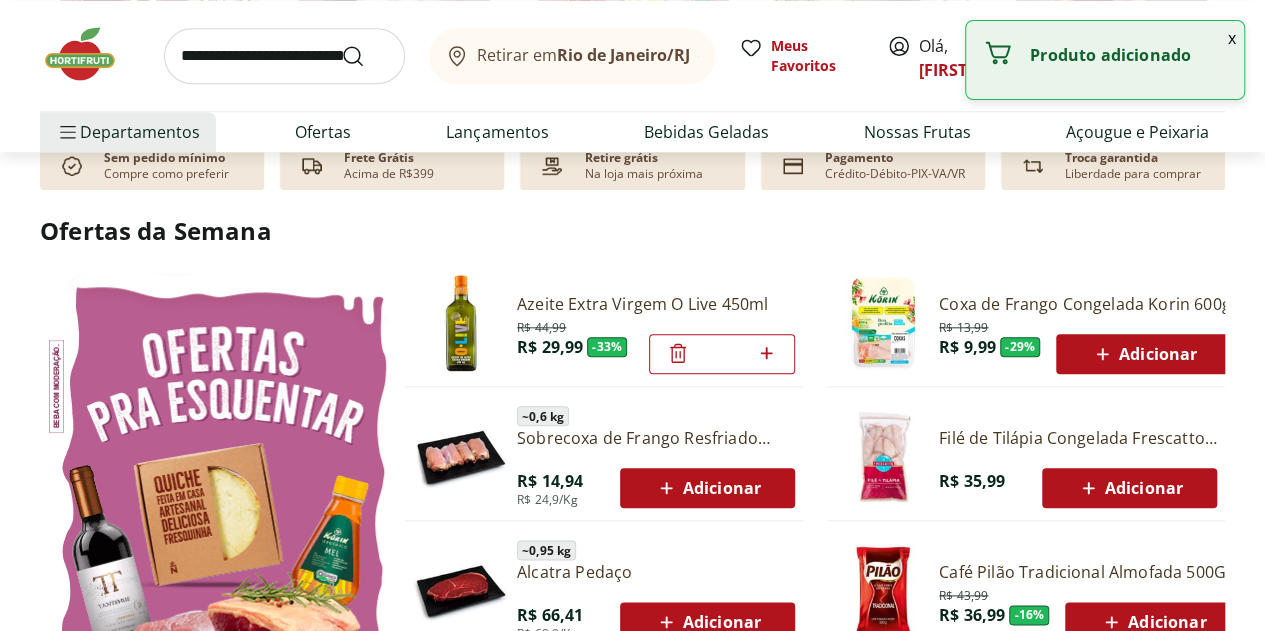 click on "Adicionar" at bounding box center (1143, 354) 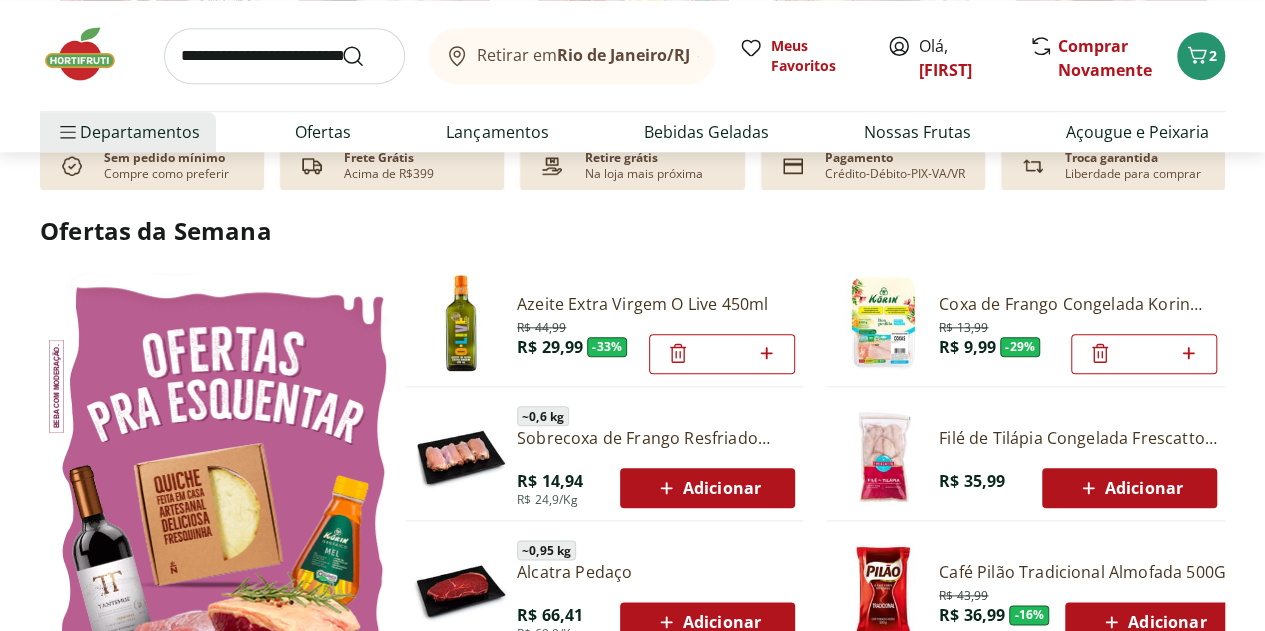 click at bounding box center [883, 323] 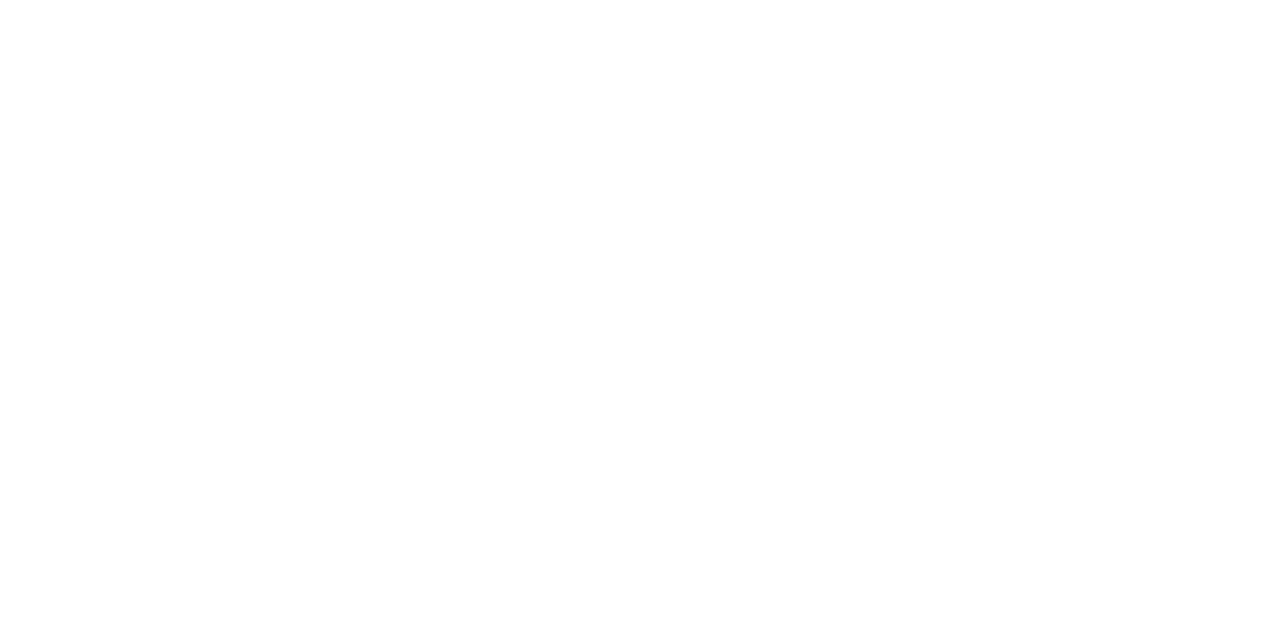 scroll, scrollTop: 0, scrollLeft: 0, axis: both 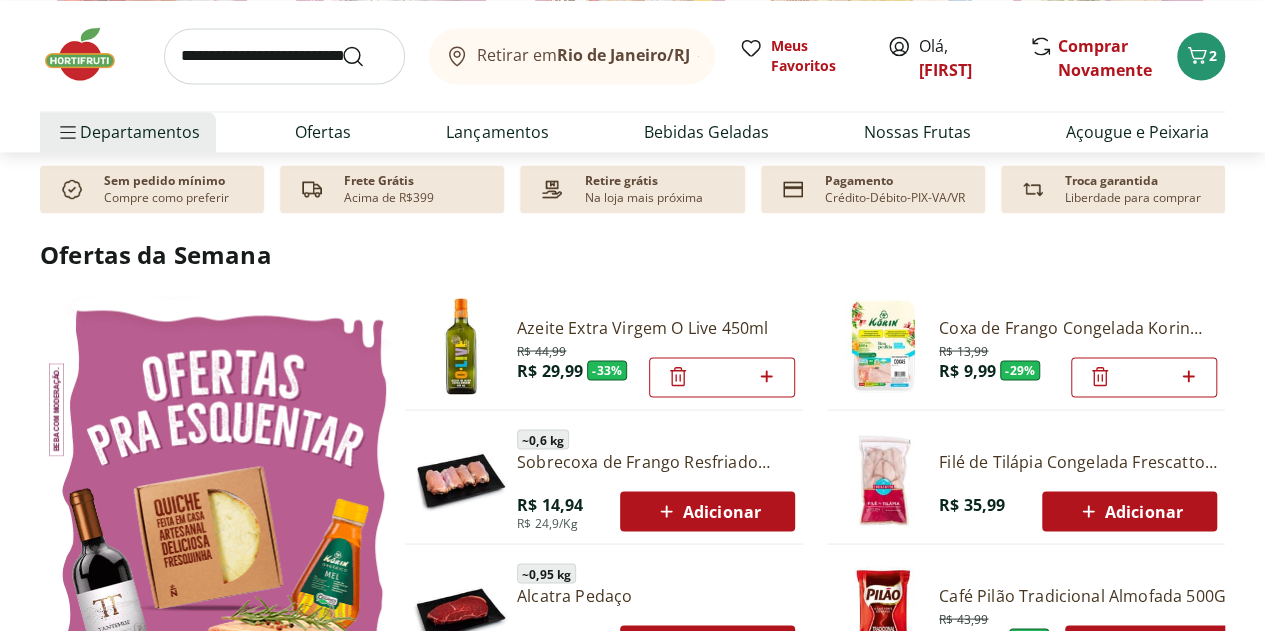 click 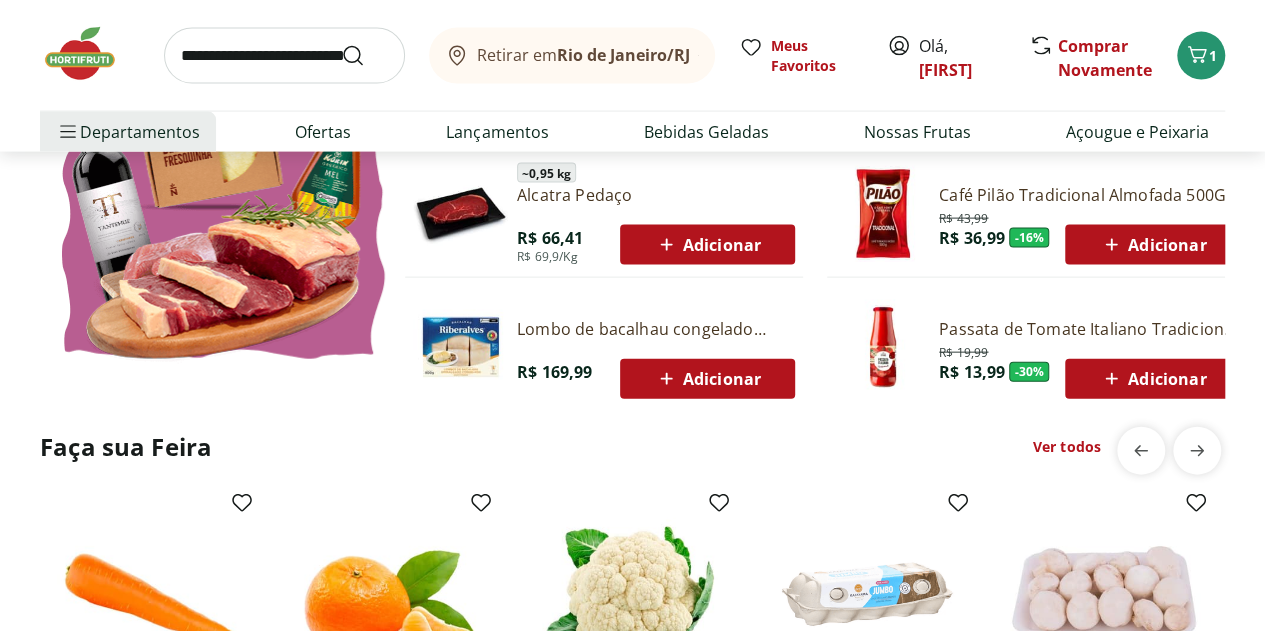 scroll, scrollTop: 2400, scrollLeft: 0, axis: vertical 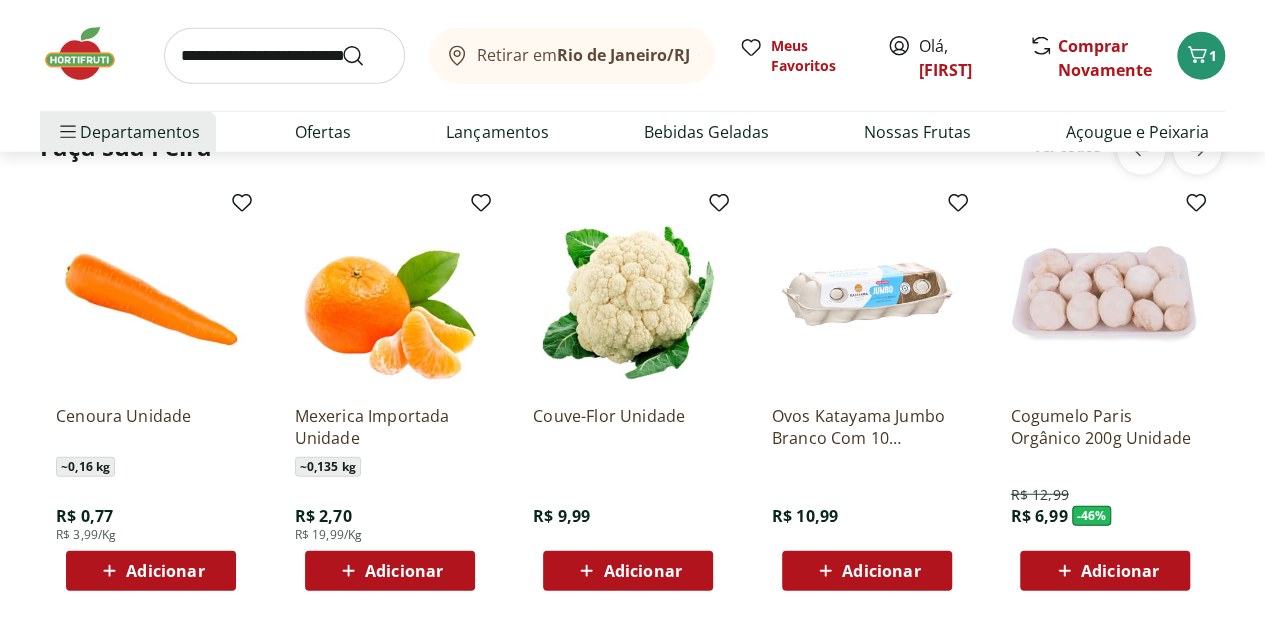 click on "Adicionar" at bounding box center (165, 571) 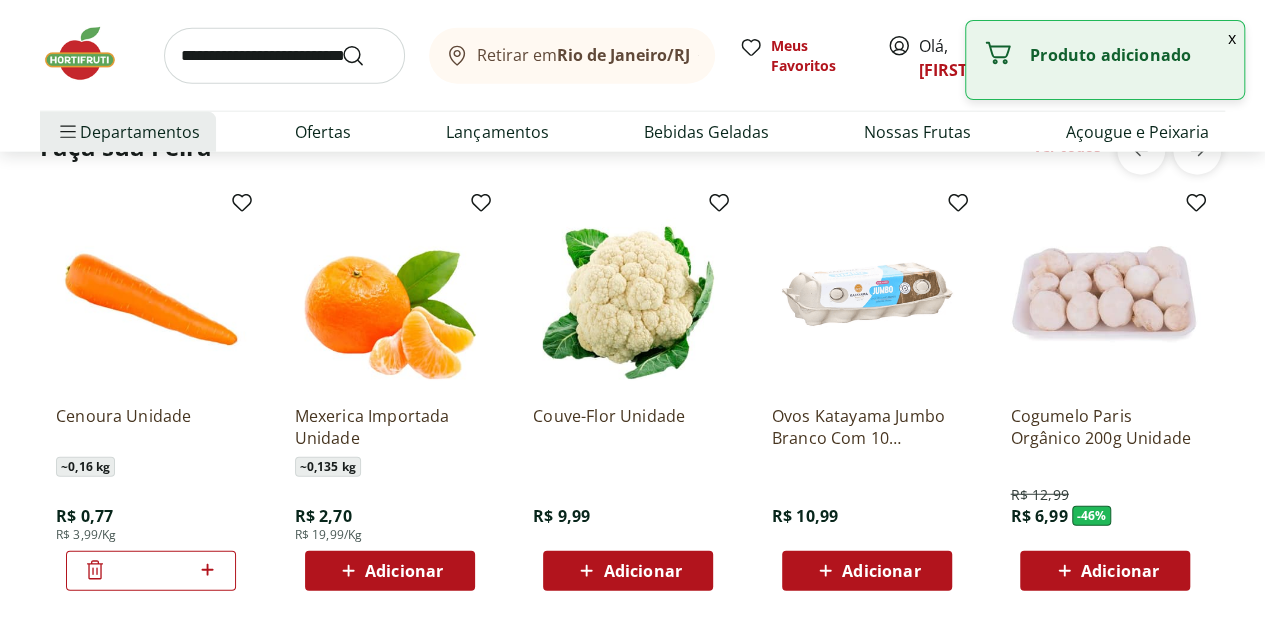 click 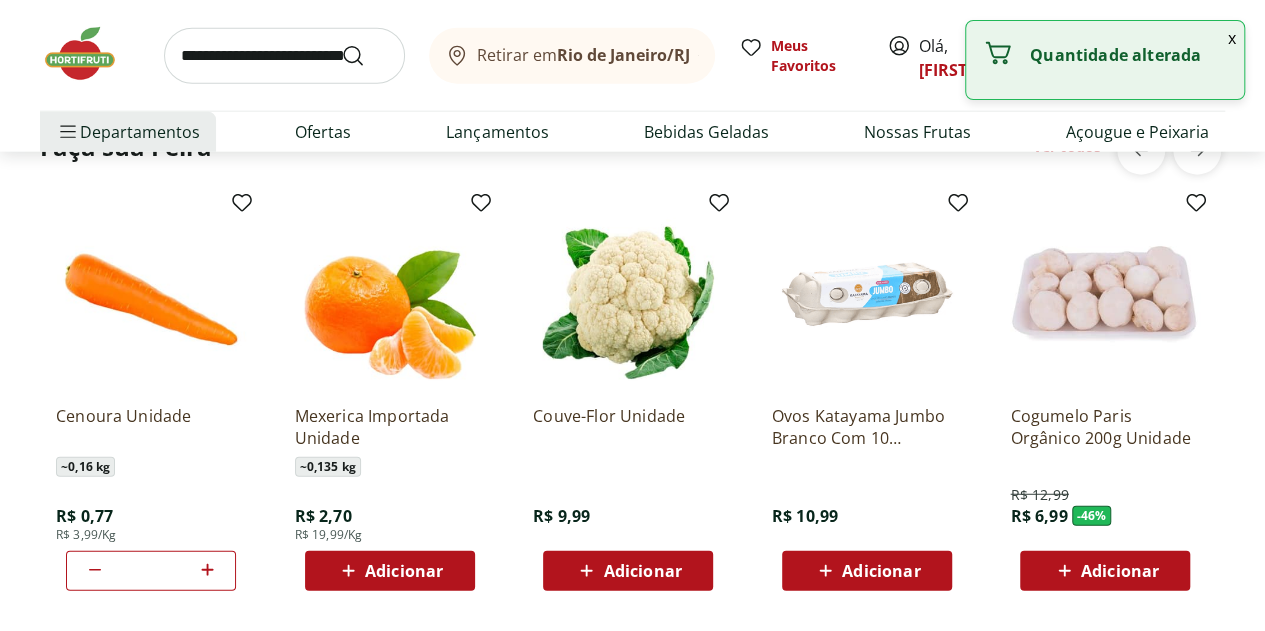 click 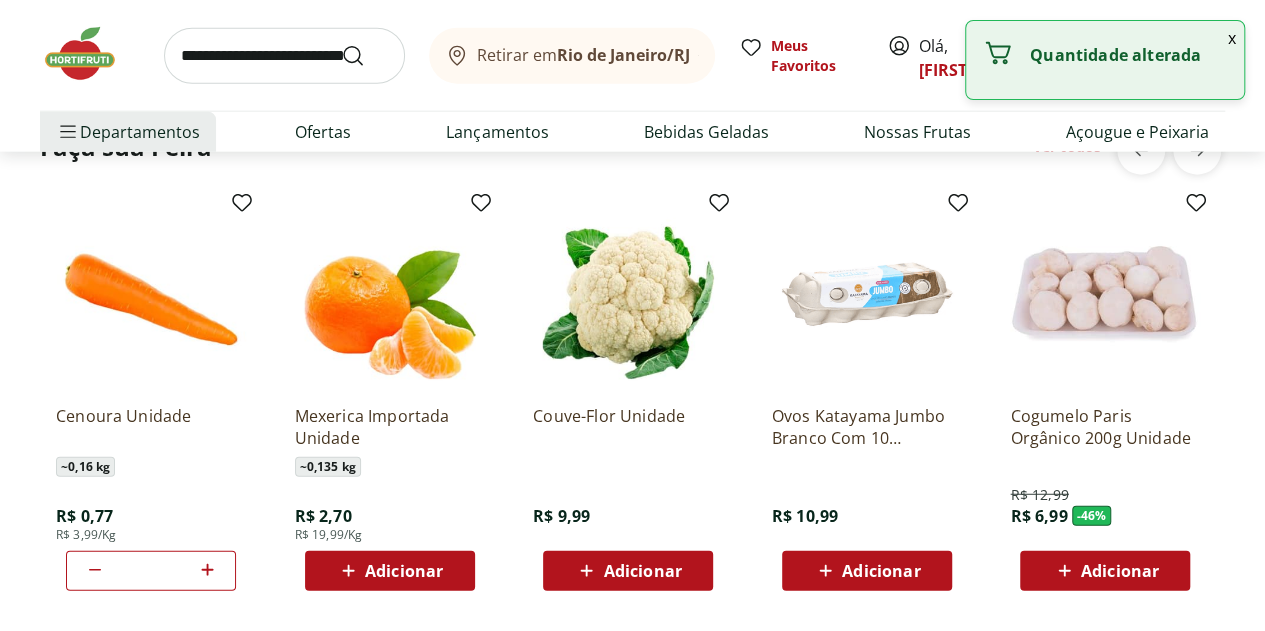 type on "*" 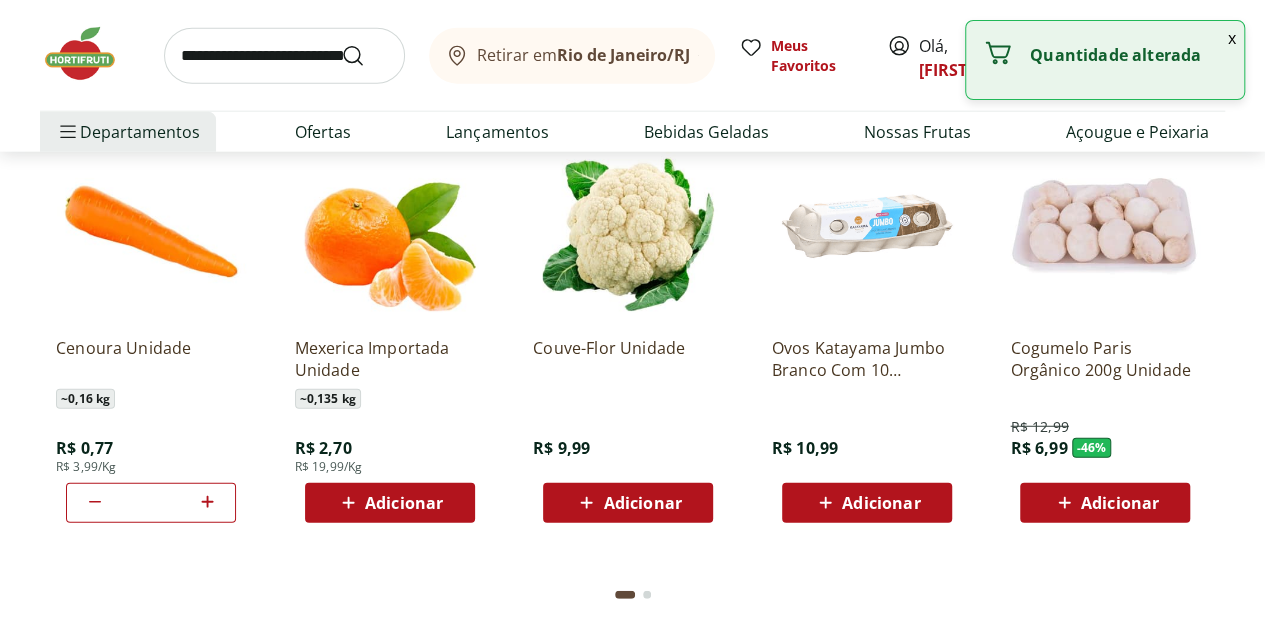 scroll, scrollTop: 2500, scrollLeft: 0, axis: vertical 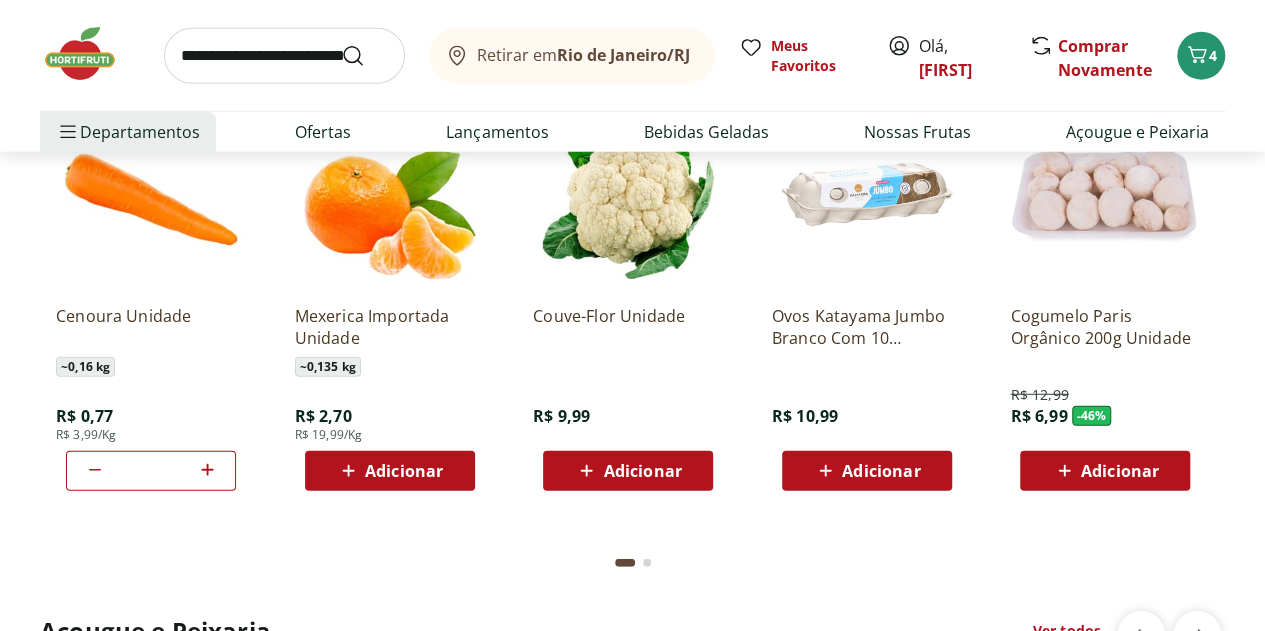 click on "Adicionar" at bounding box center (642, 471) 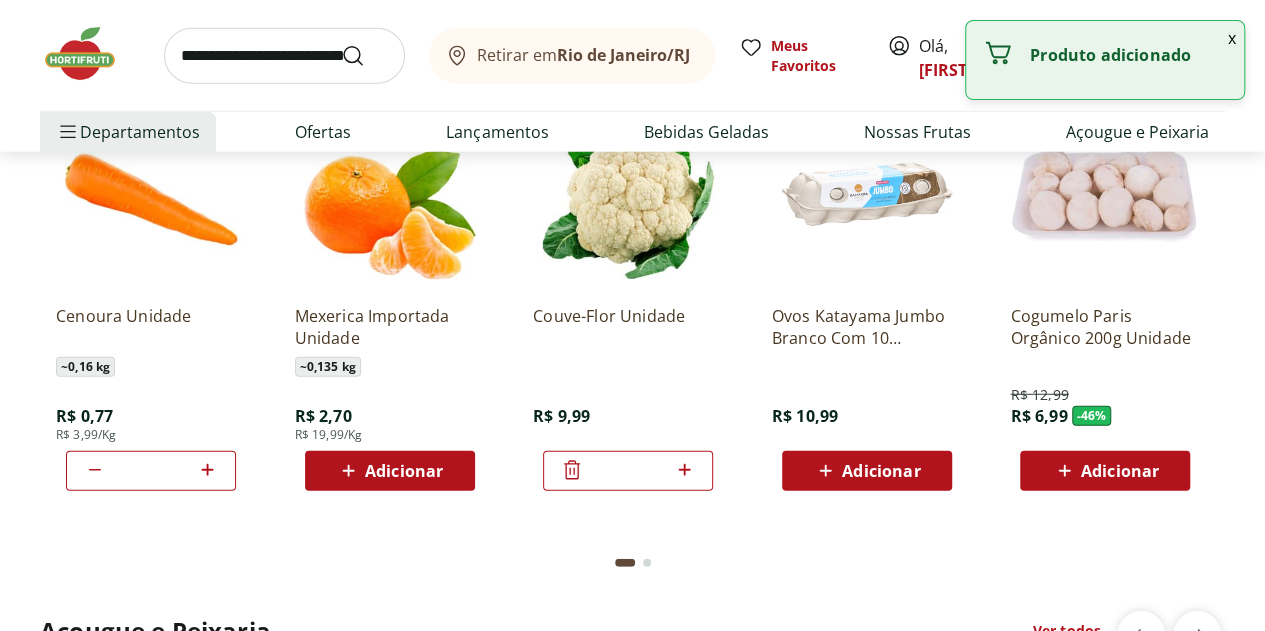 click 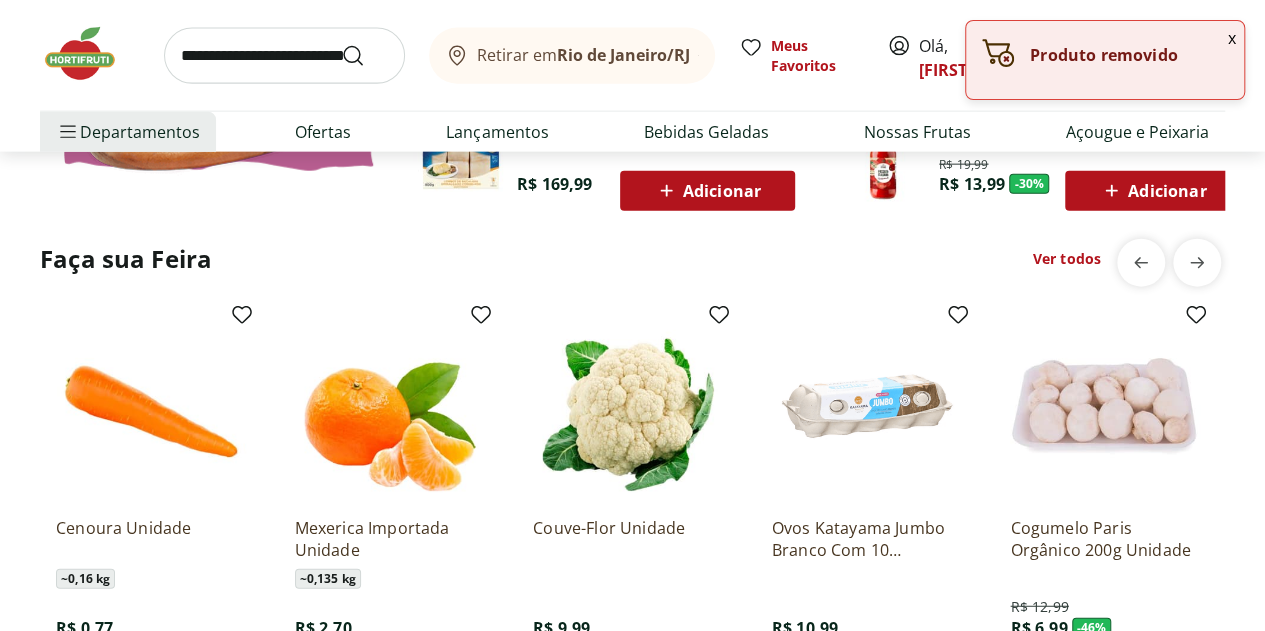 scroll, scrollTop: 2200, scrollLeft: 0, axis: vertical 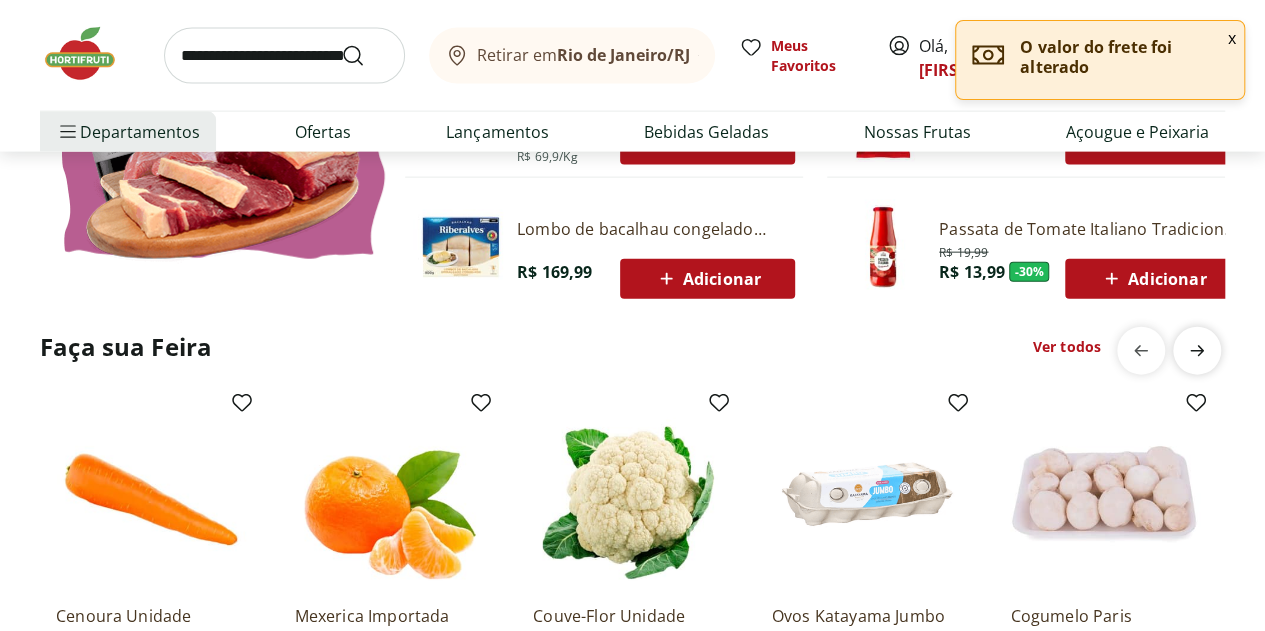 click at bounding box center (1197, 351) 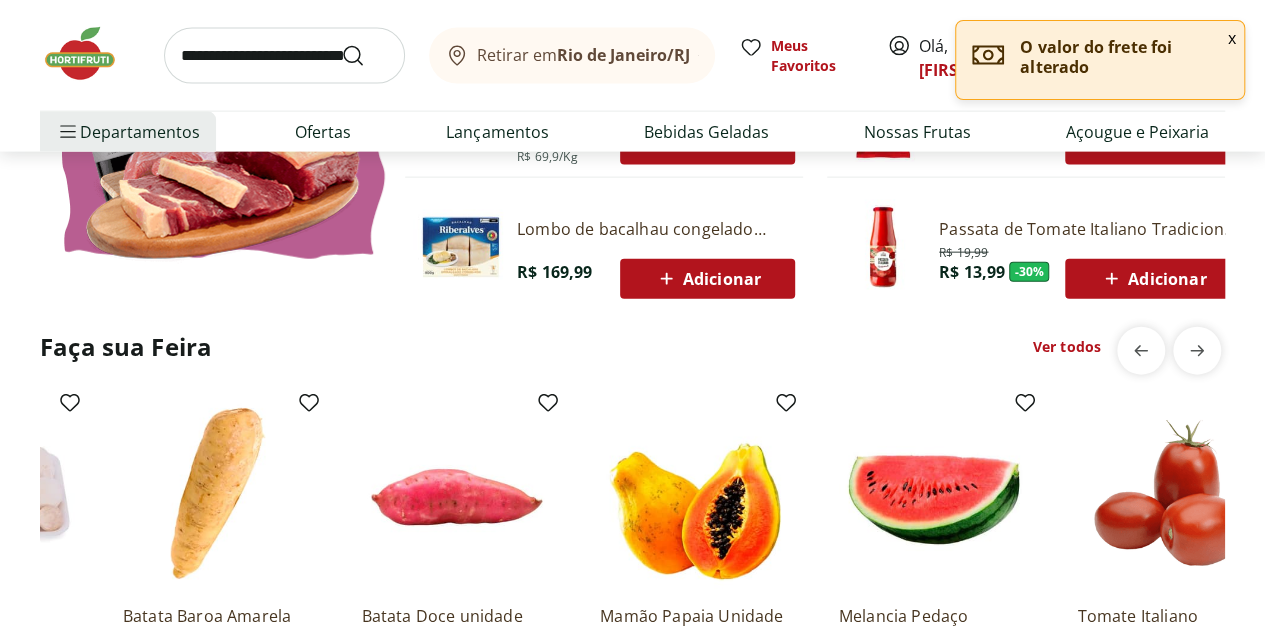 scroll, scrollTop: 0, scrollLeft: 1192, axis: horizontal 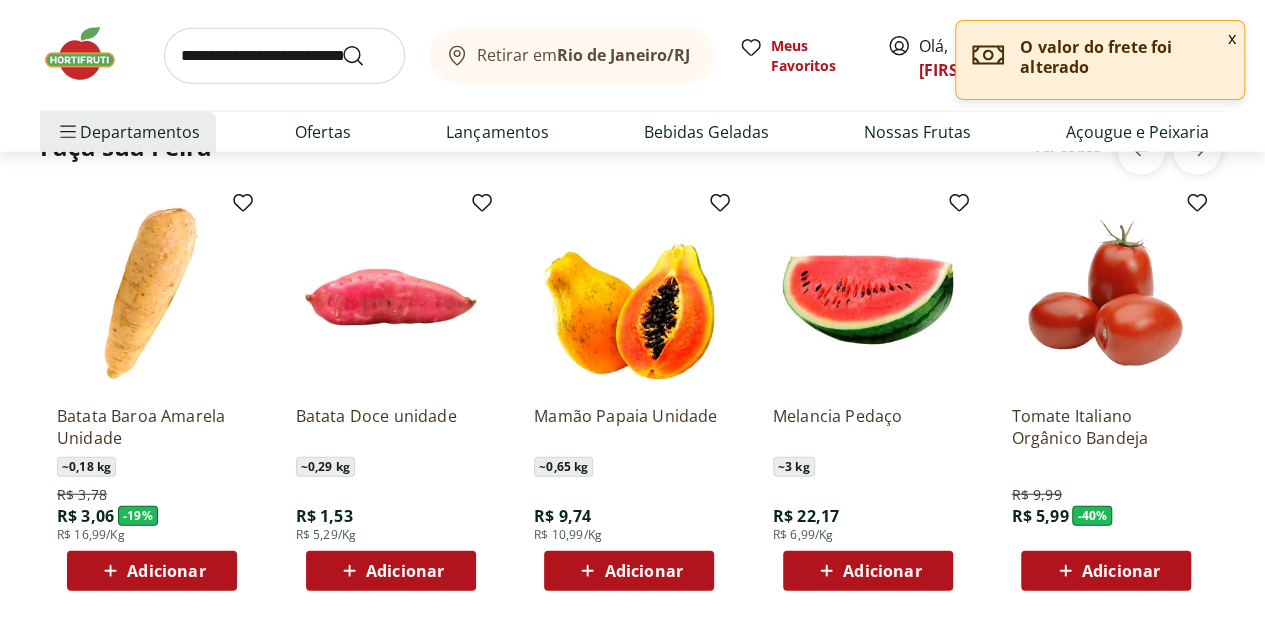 click on "Adicionar" at bounding box center [643, 571] 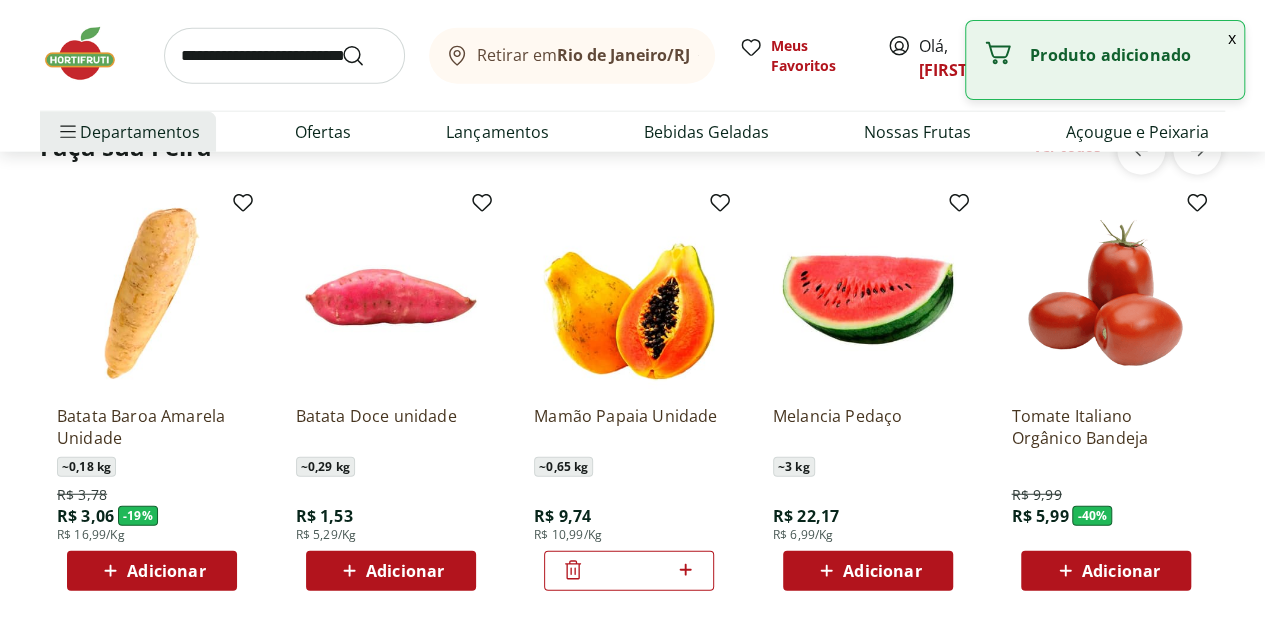click 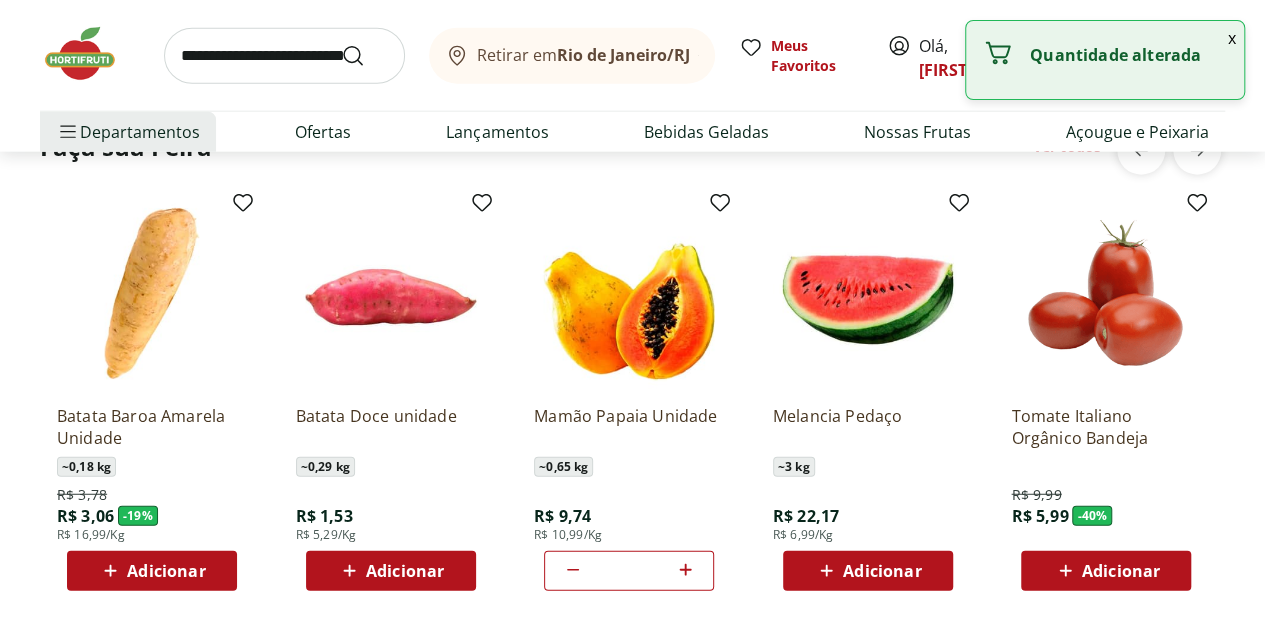 click 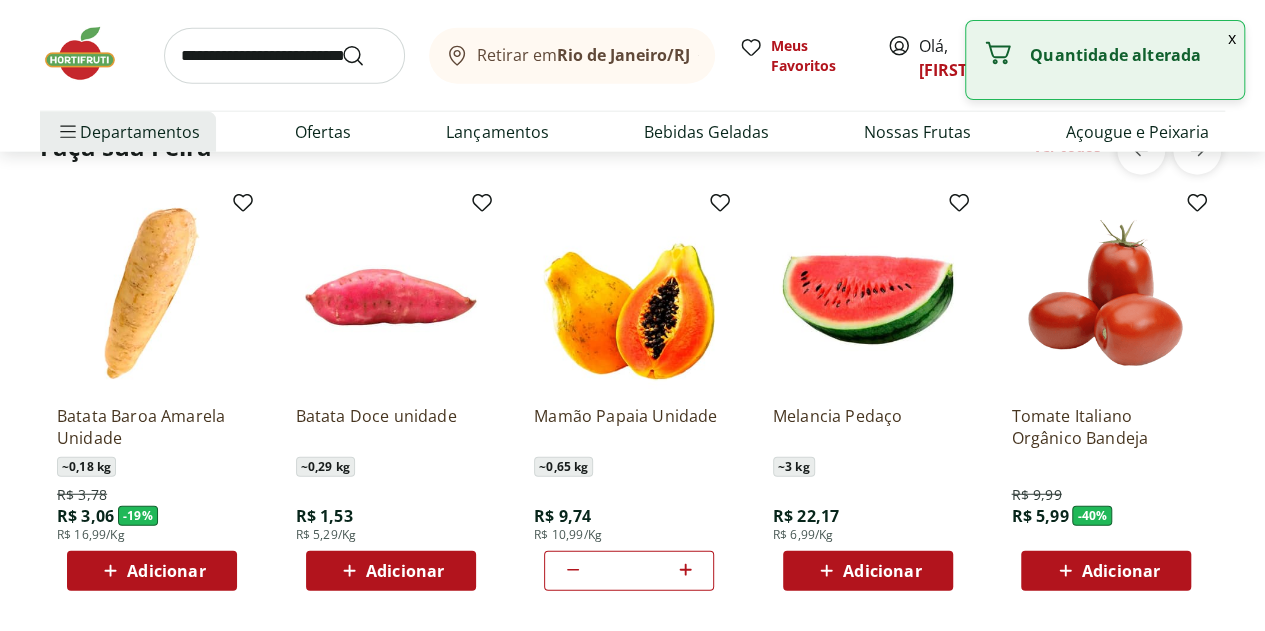 click 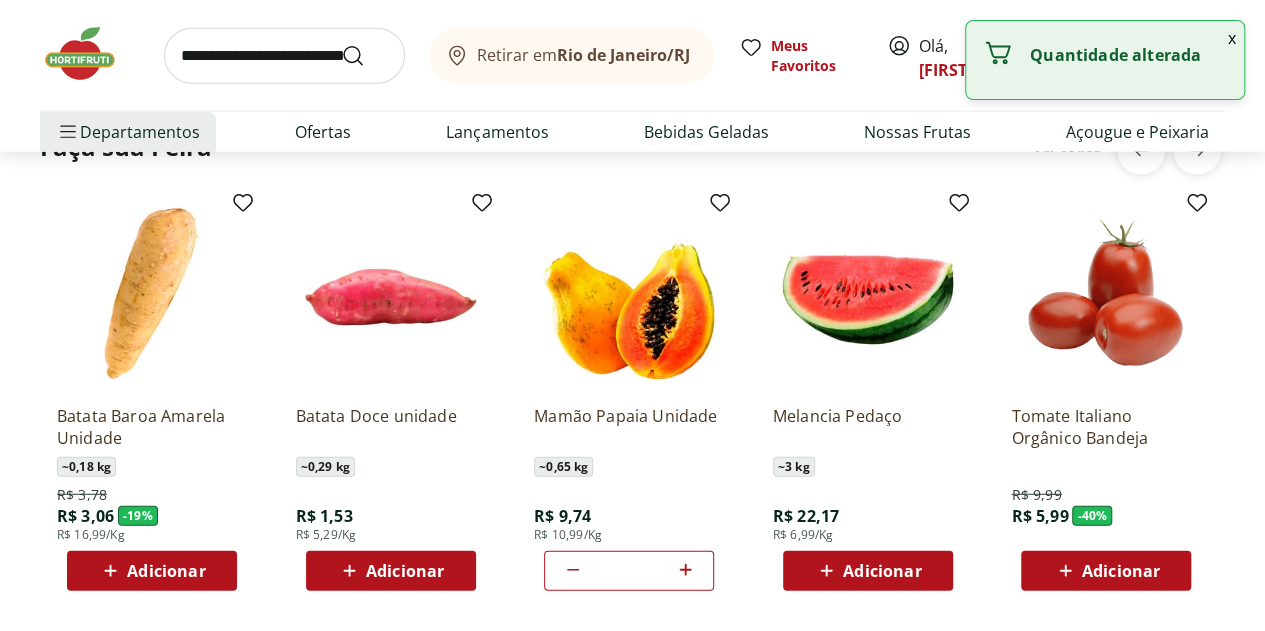 type on "*" 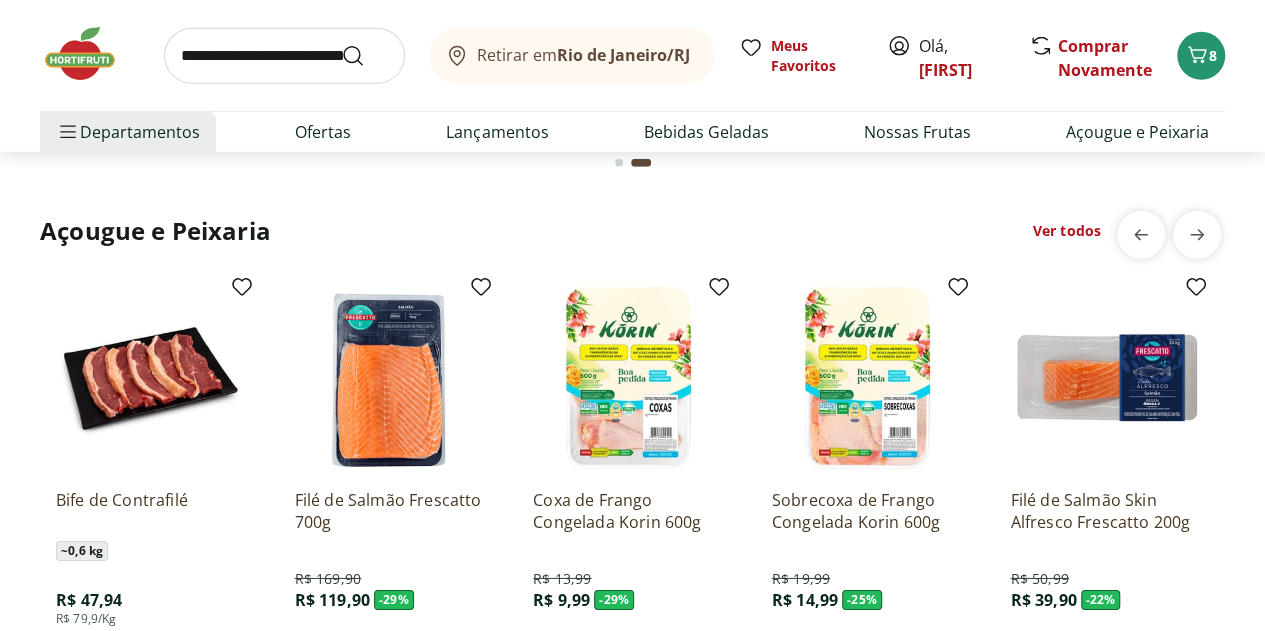 scroll, scrollTop: 3000, scrollLeft: 0, axis: vertical 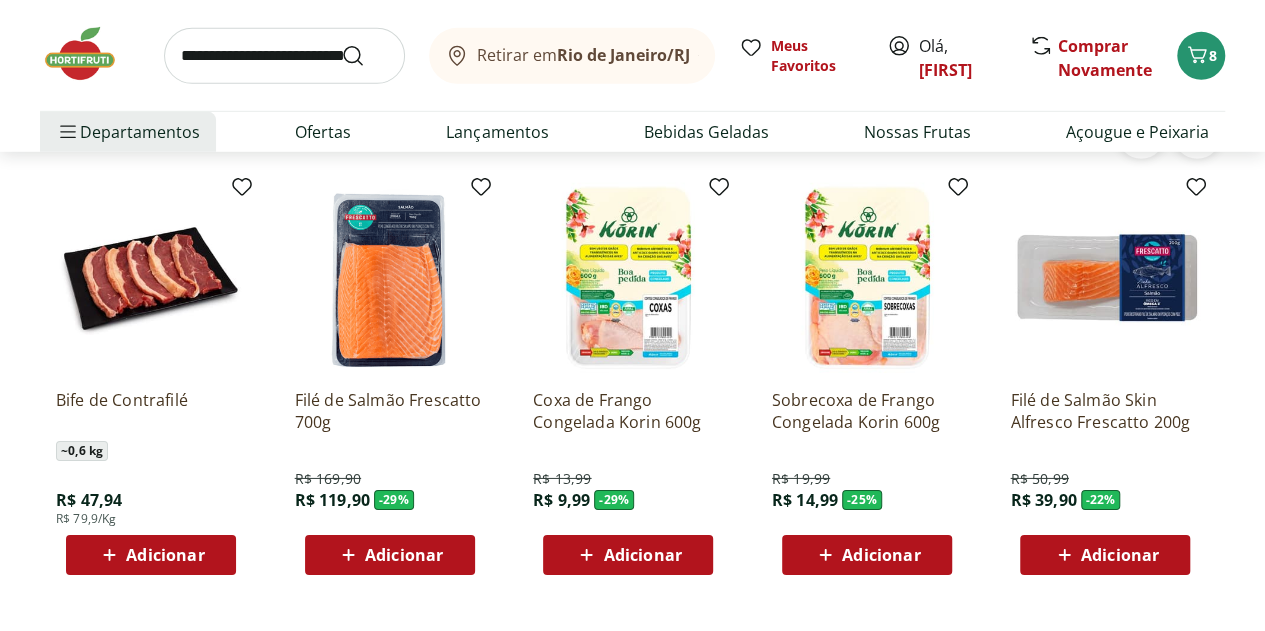click at bounding box center (867, 278) 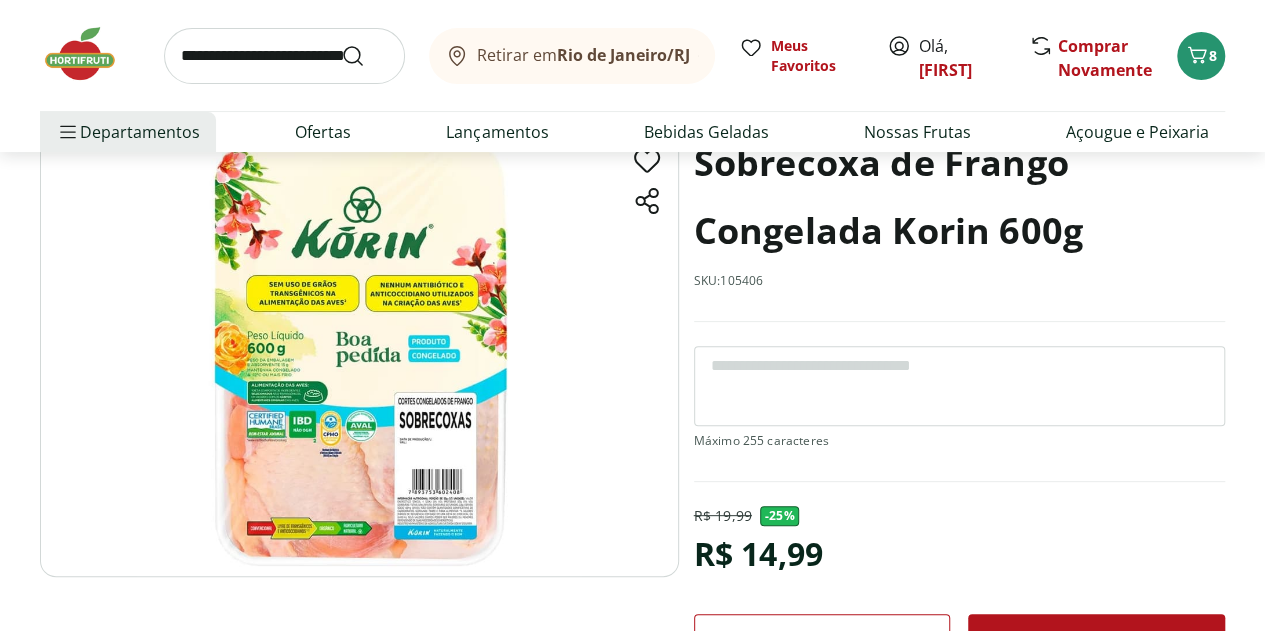 scroll, scrollTop: 100, scrollLeft: 0, axis: vertical 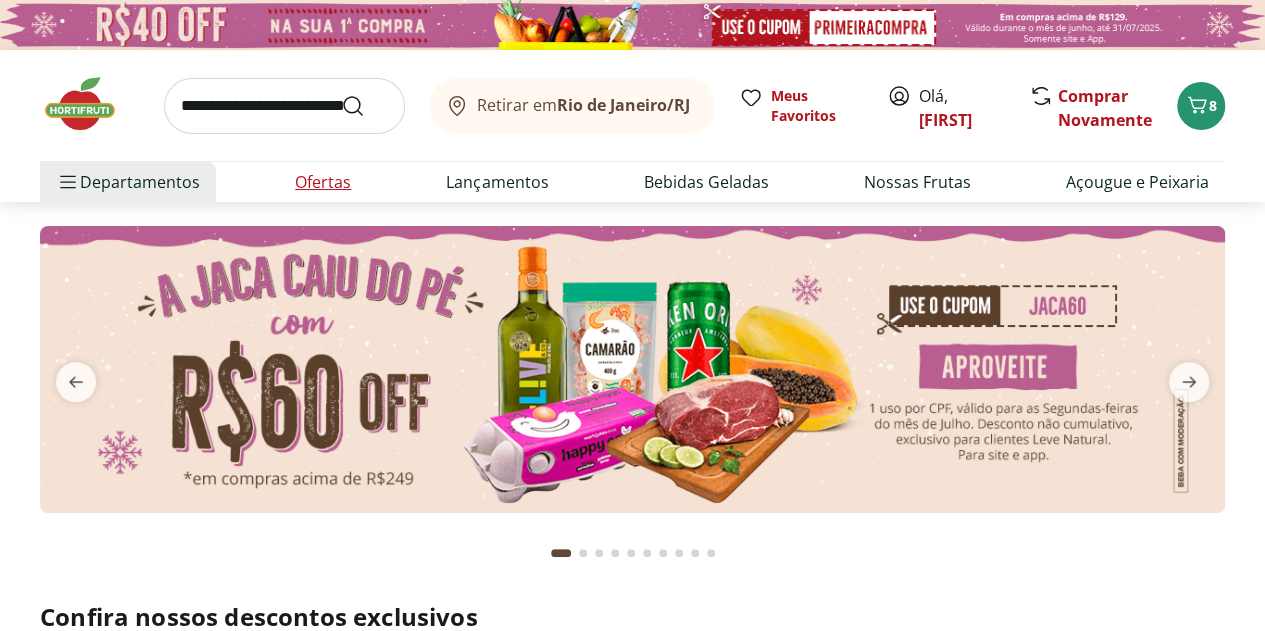 click on "Ofertas" at bounding box center (323, 182) 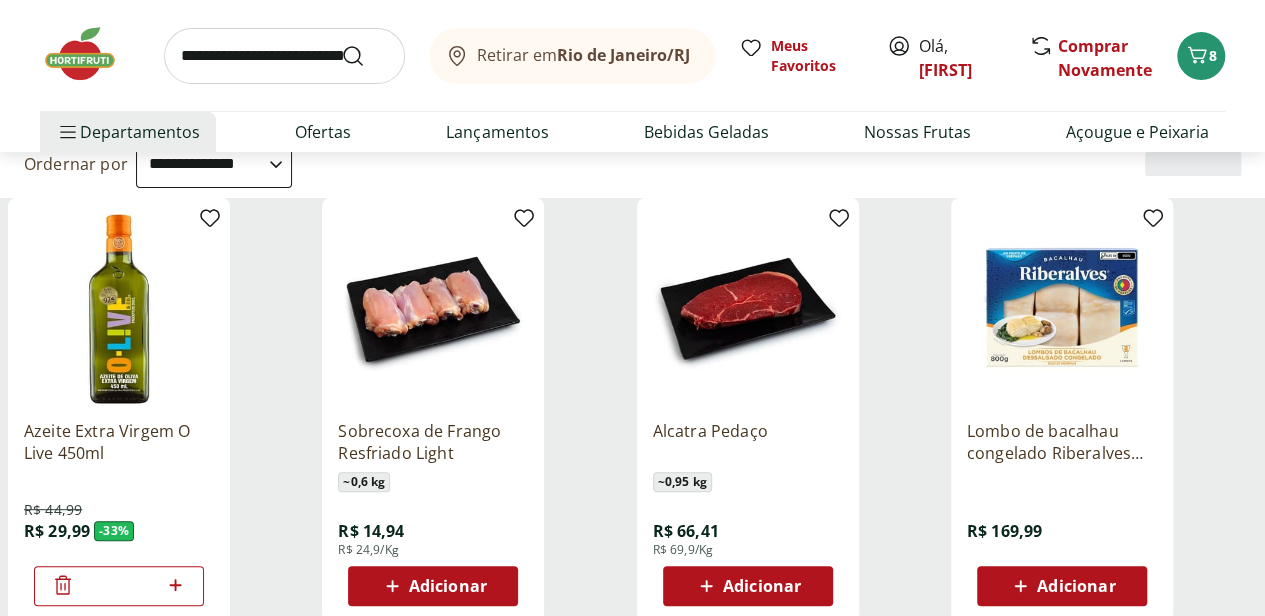 scroll, scrollTop: 200, scrollLeft: 0, axis: vertical 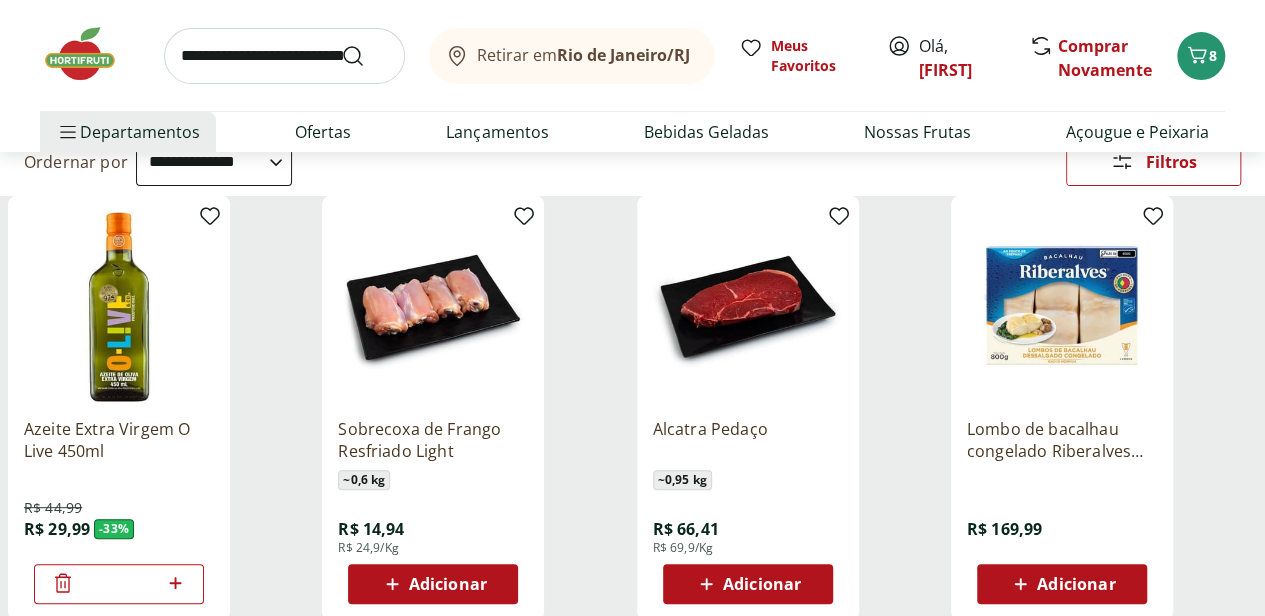 click on "Adicionar" at bounding box center (448, 584) 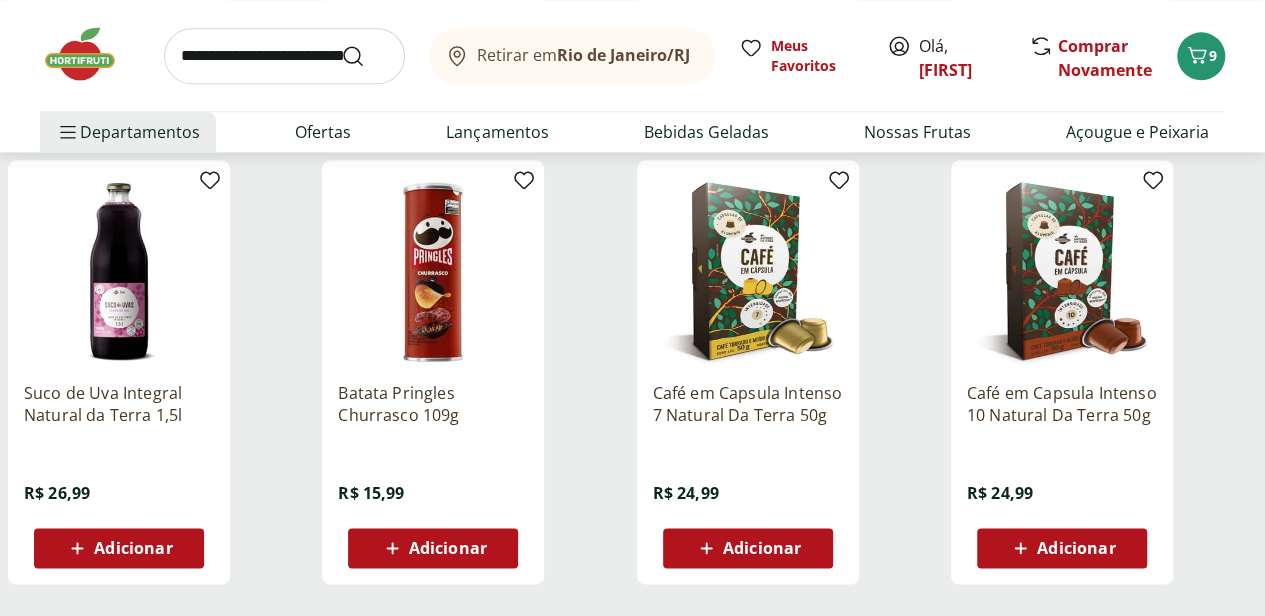 scroll, scrollTop: 1200, scrollLeft: 0, axis: vertical 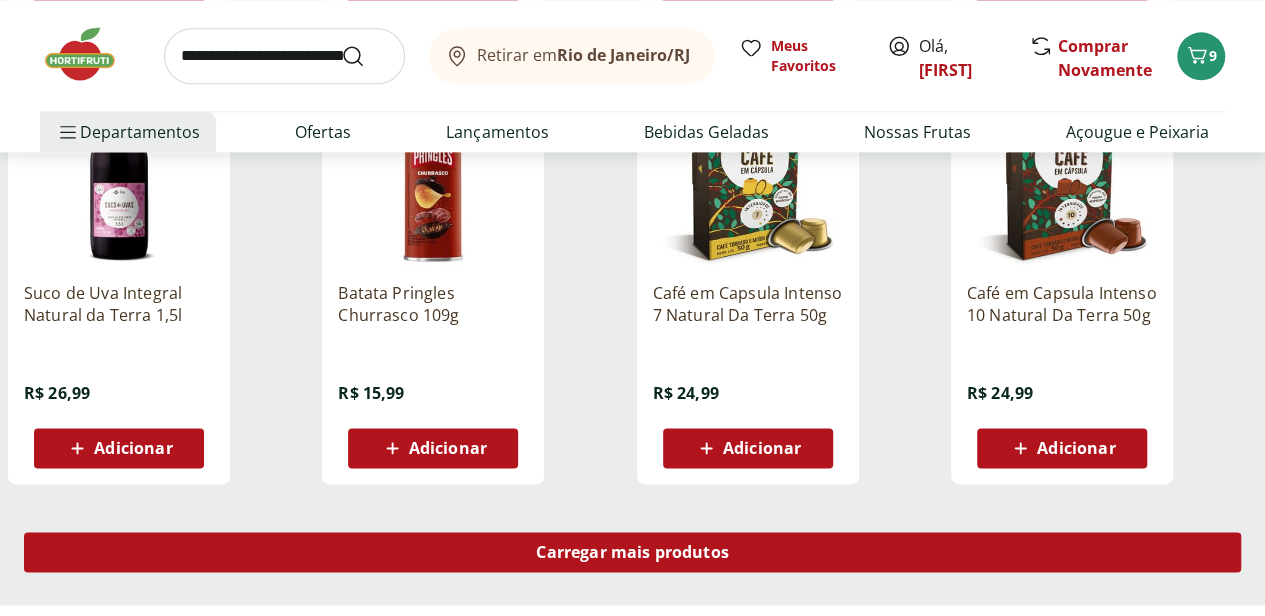click on "Carregar mais produtos" at bounding box center (632, 552) 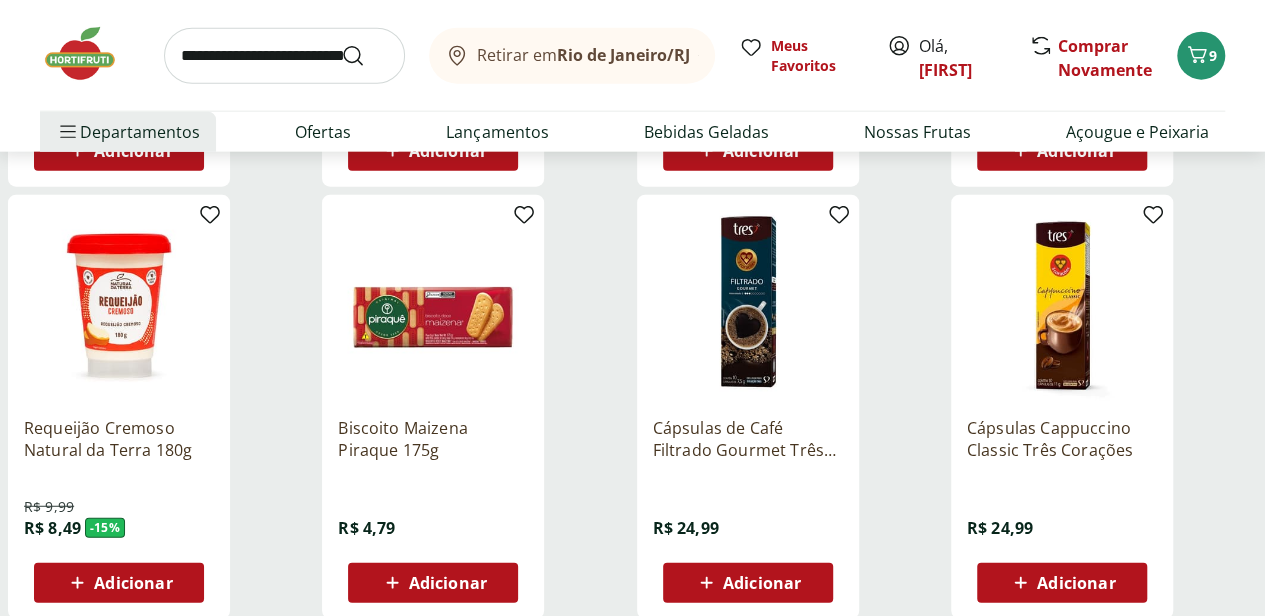 scroll, scrollTop: 2400, scrollLeft: 0, axis: vertical 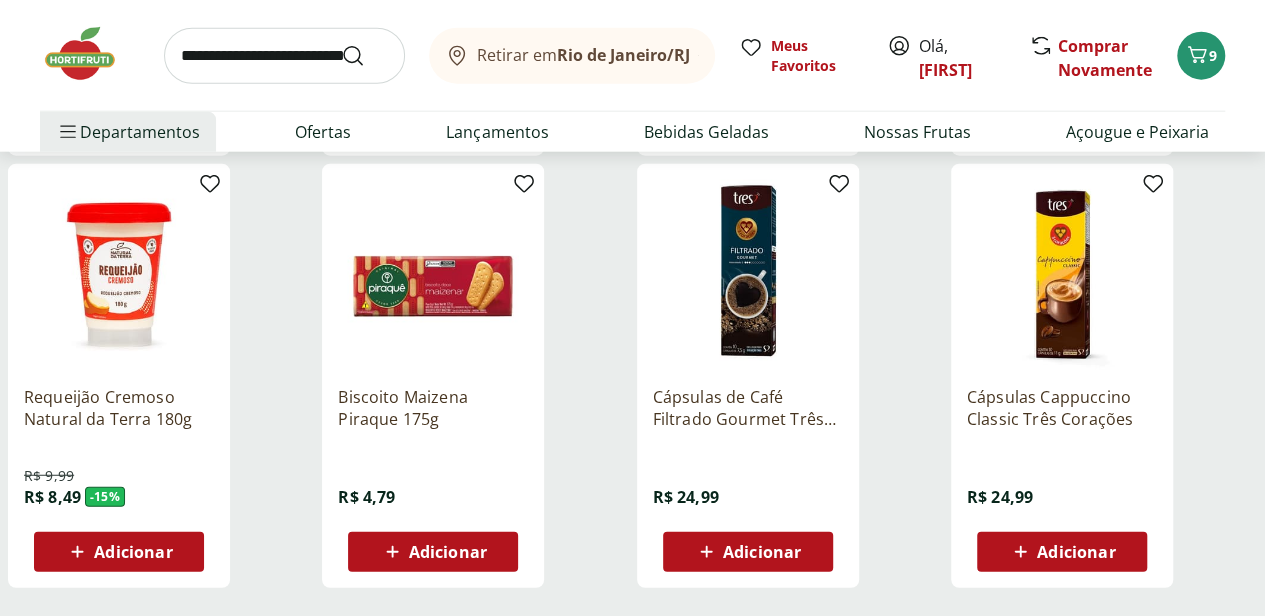 click on "Adicionar" at bounding box center (133, 552) 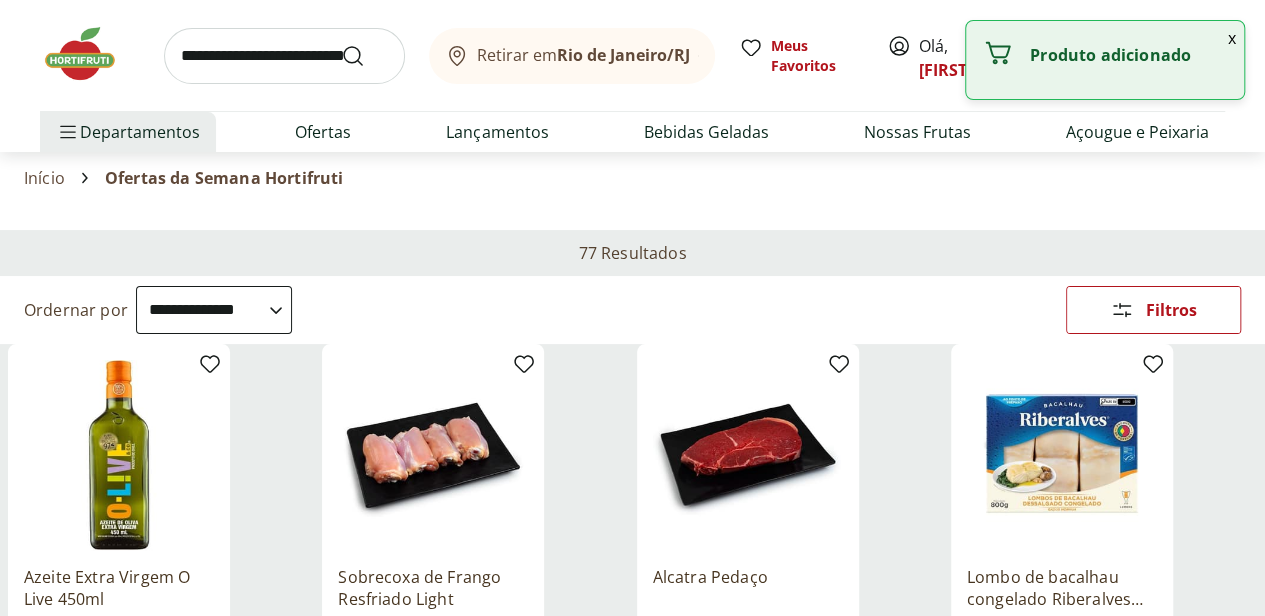 scroll, scrollTop: 0, scrollLeft: 0, axis: both 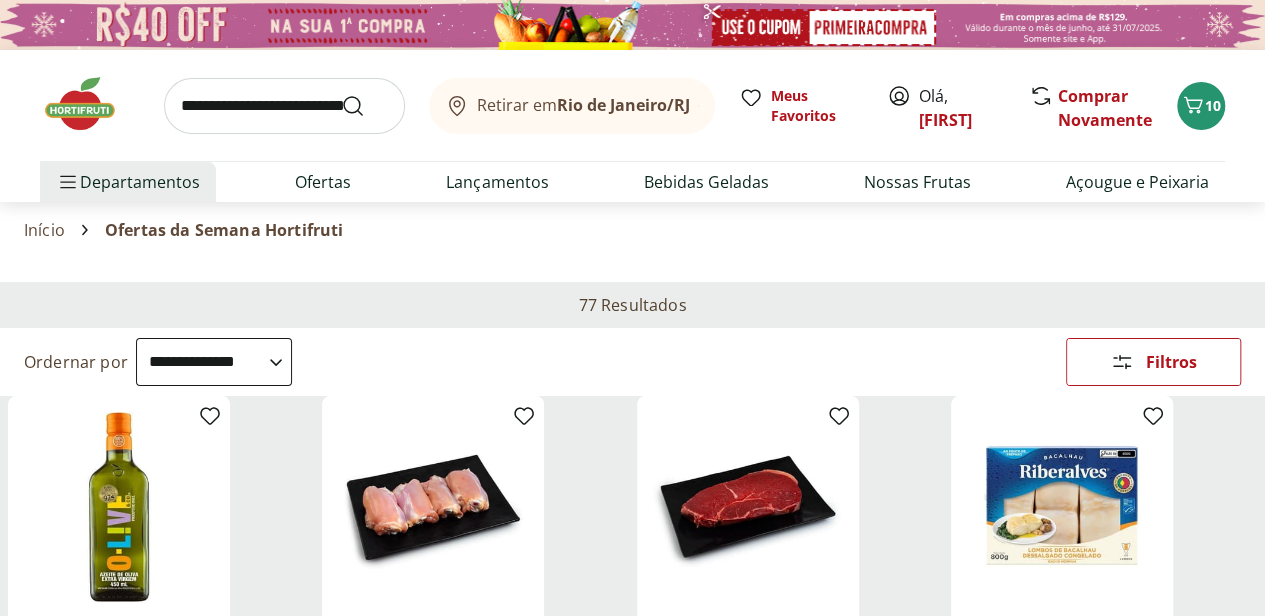 click on "**********" at bounding box center (214, 362) 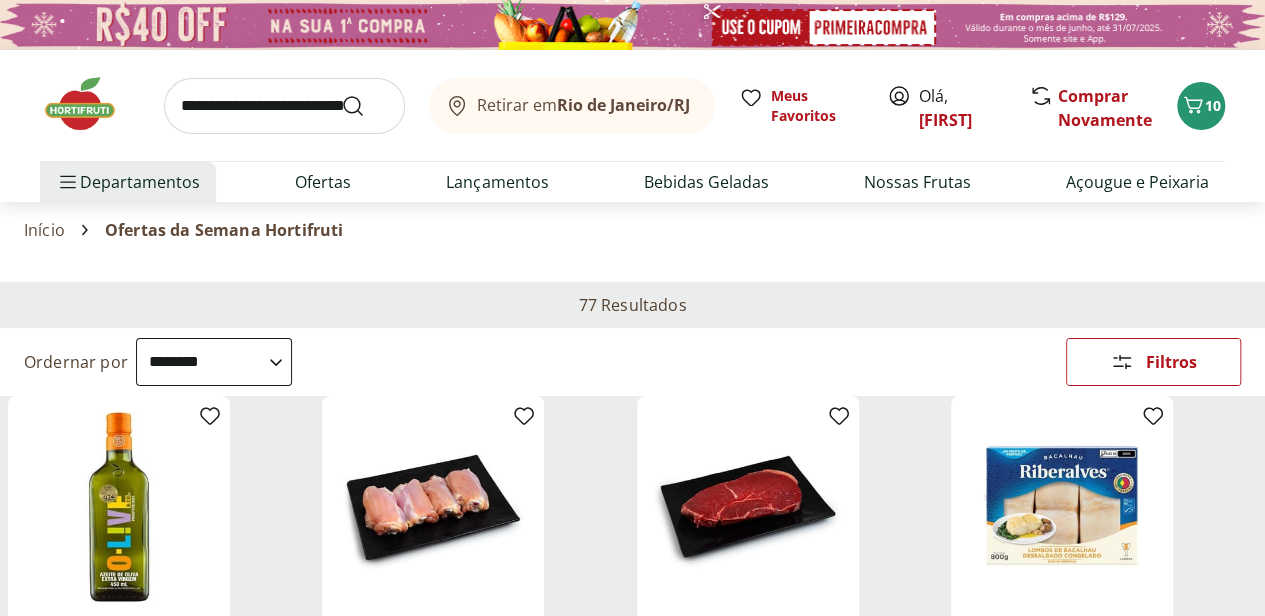 click on "**********" at bounding box center [214, 362] 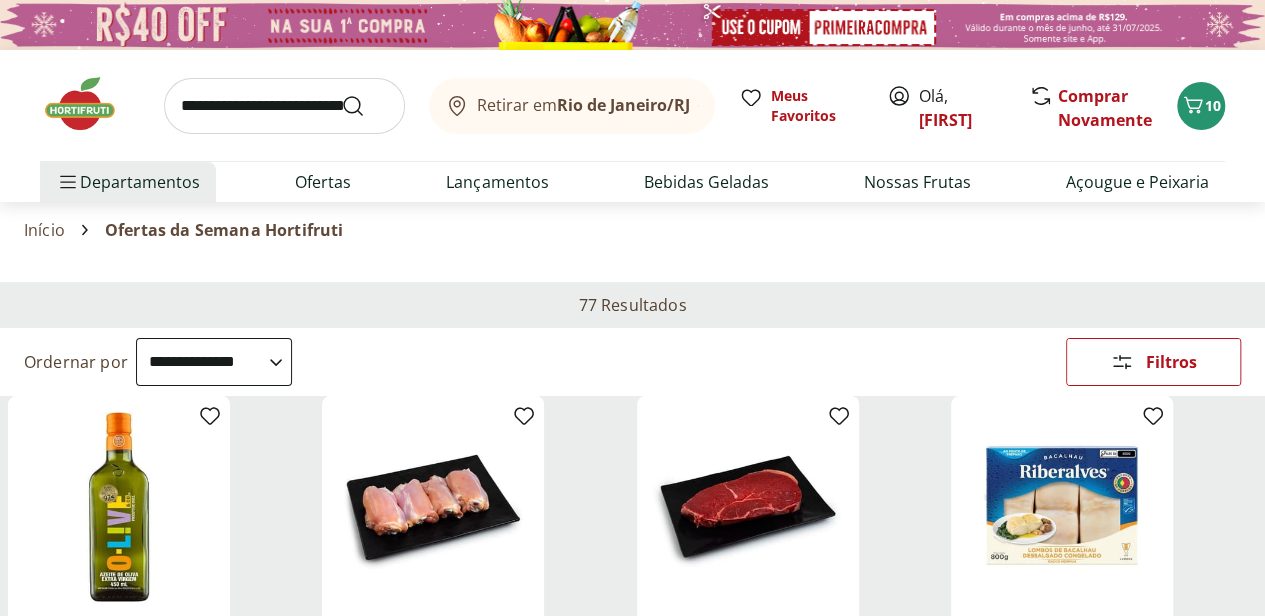 select on "**********" 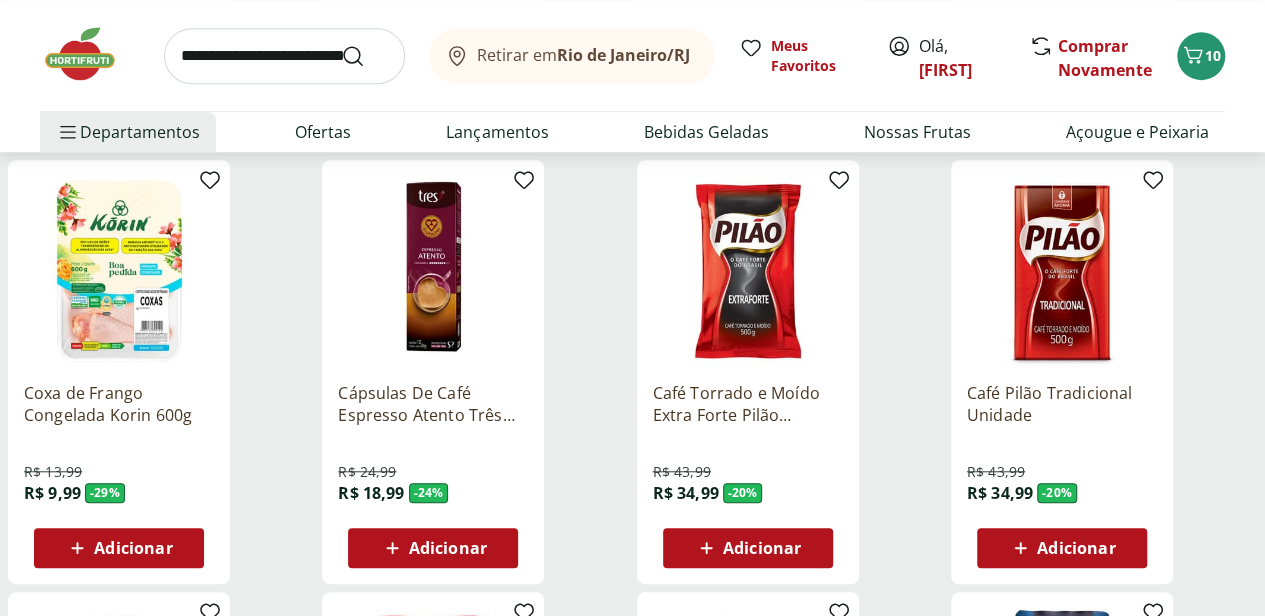 scroll, scrollTop: 700, scrollLeft: 0, axis: vertical 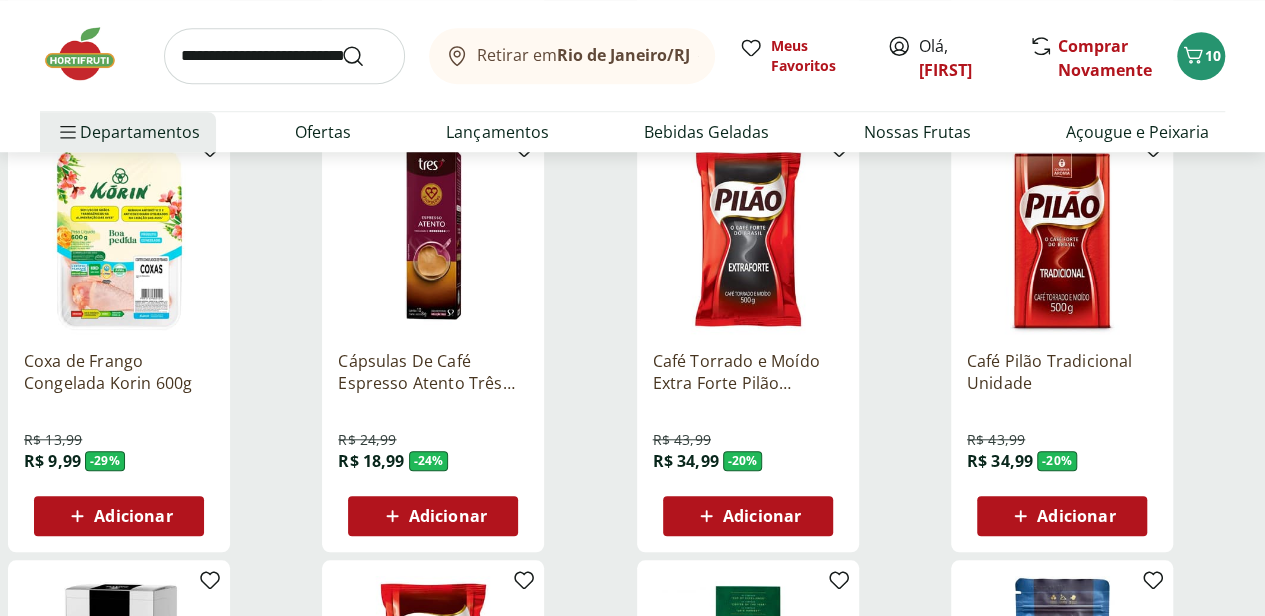 click on "Adicionar" at bounding box center [1076, 516] 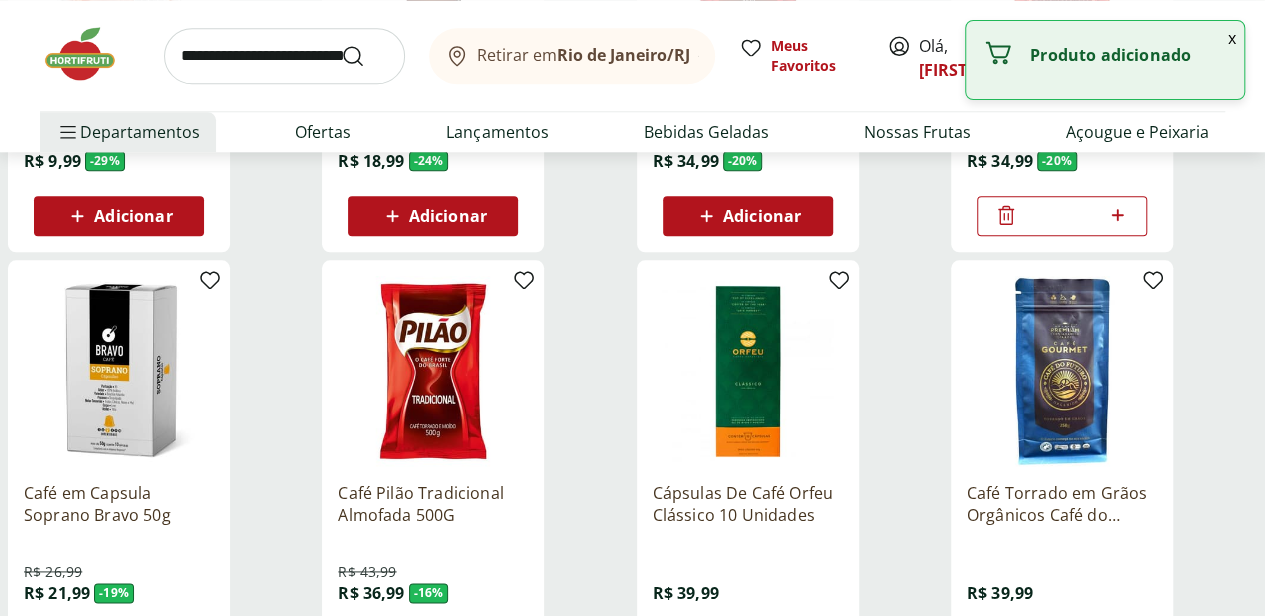 scroll, scrollTop: 900, scrollLeft: 0, axis: vertical 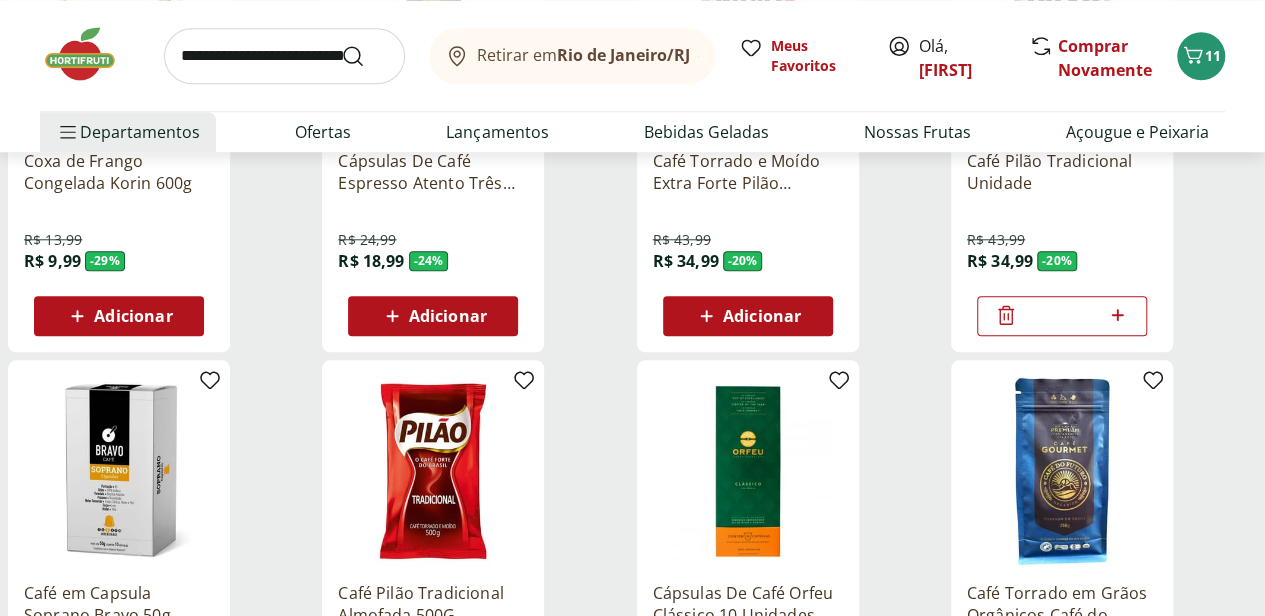 click 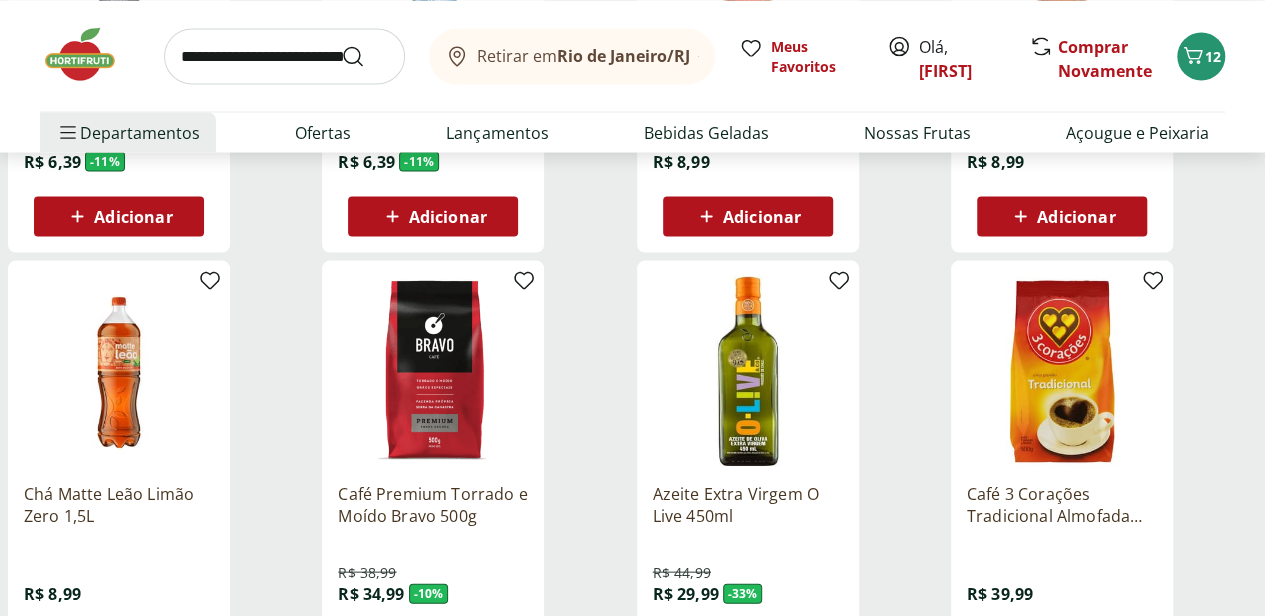 scroll, scrollTop: 1900, scrollLeft: 0, axis: vertical 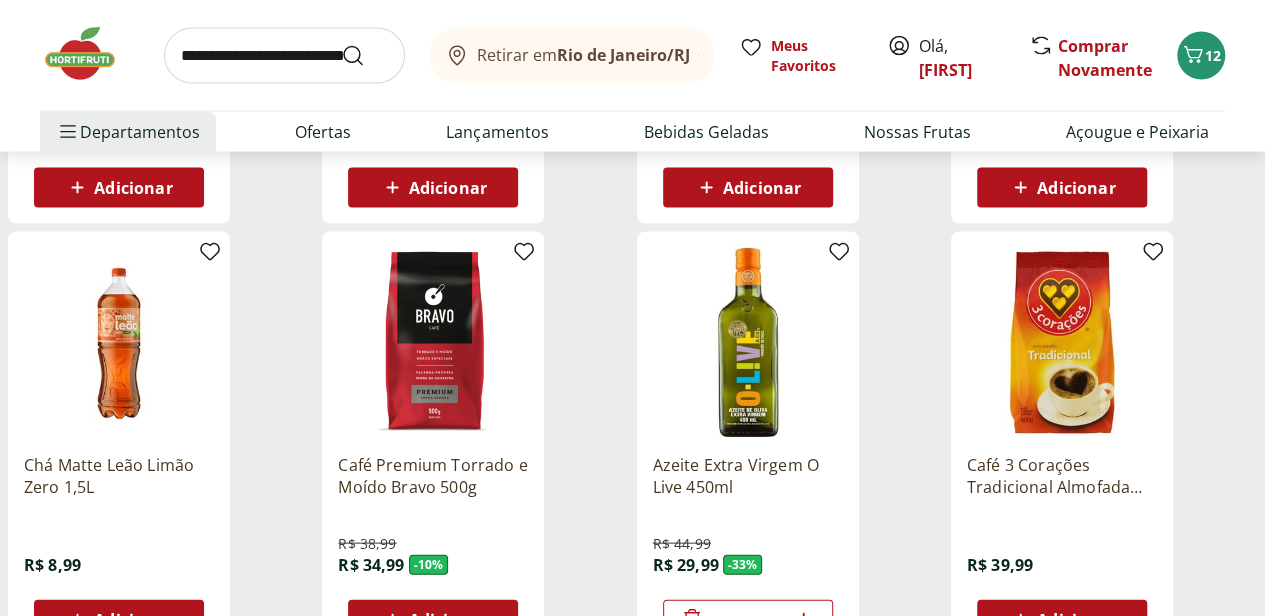 click on "Adicionar" at bounding box center (433, 620) 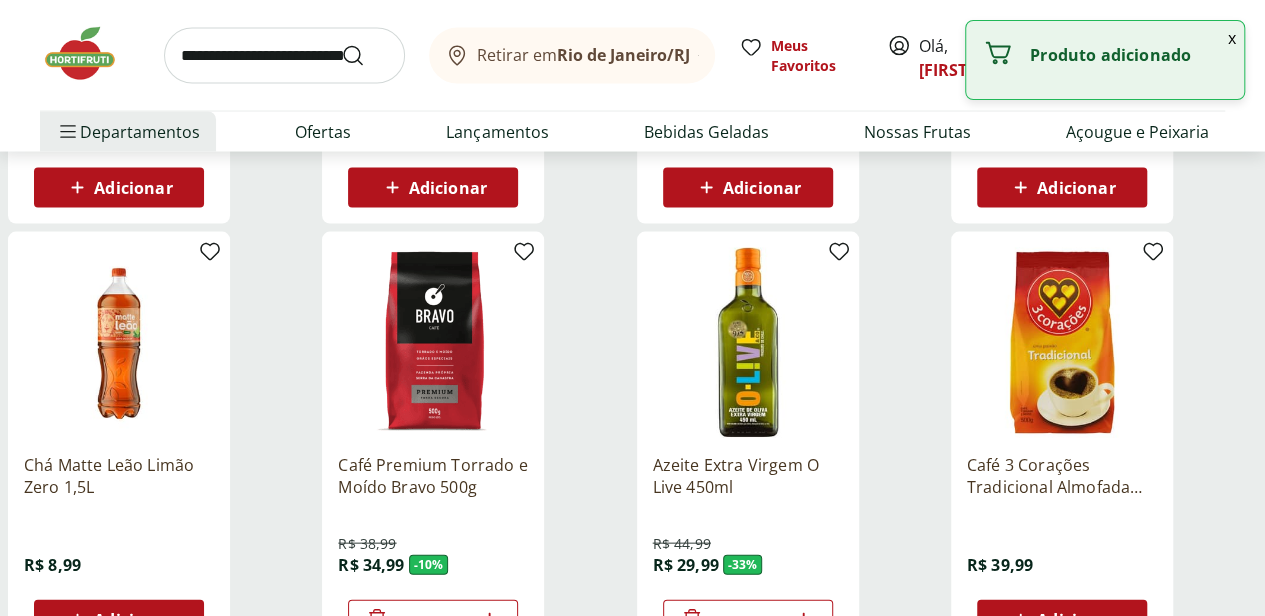 click 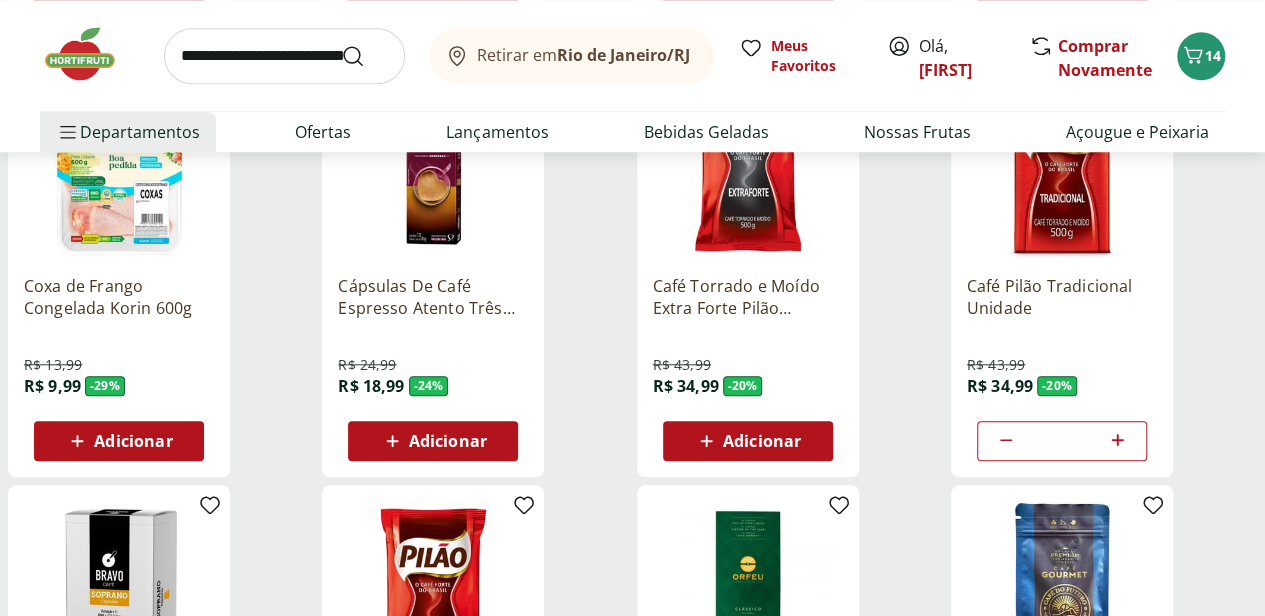 scroll, scrollTop: 600, scrollLeft: 0, axis: vertical 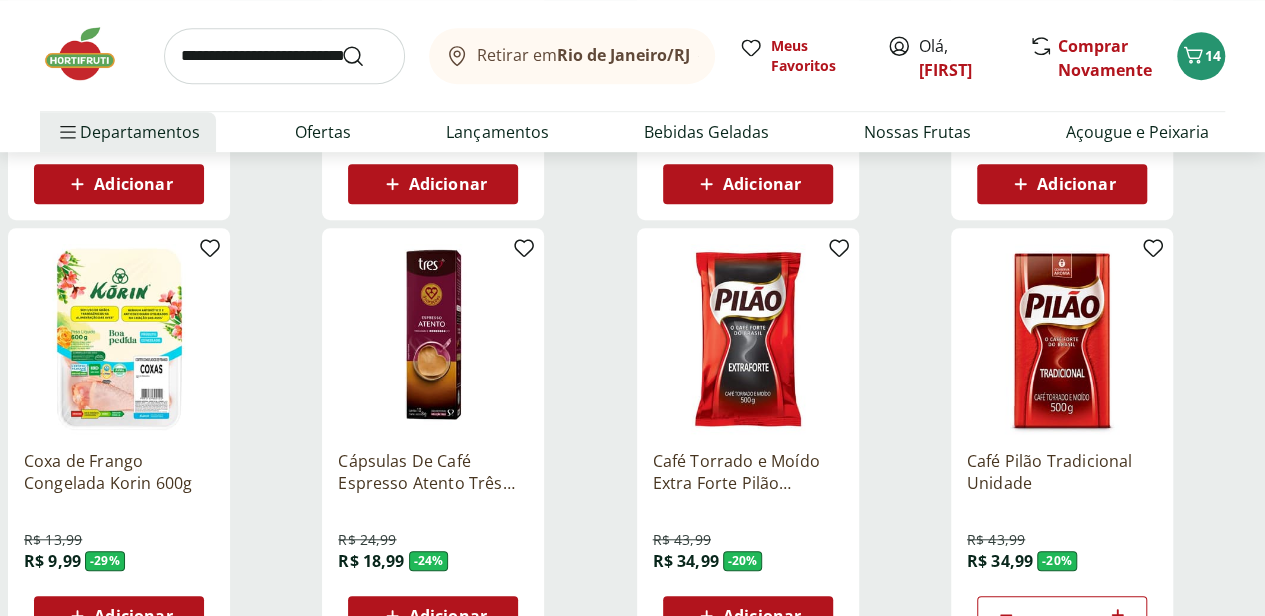 click 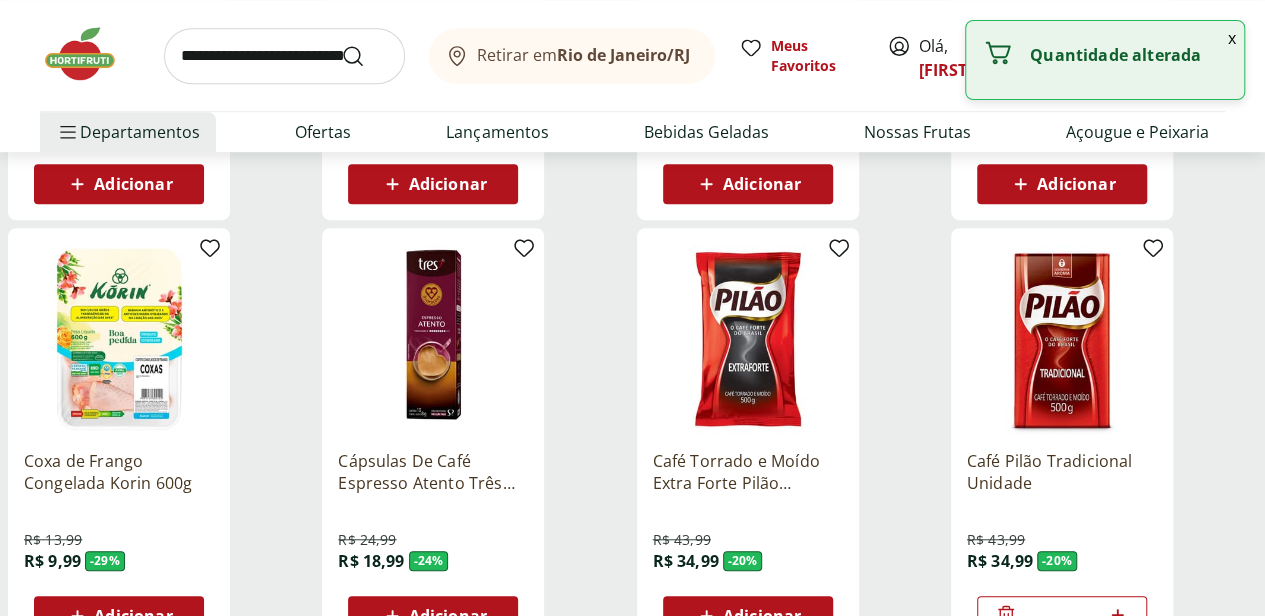 click 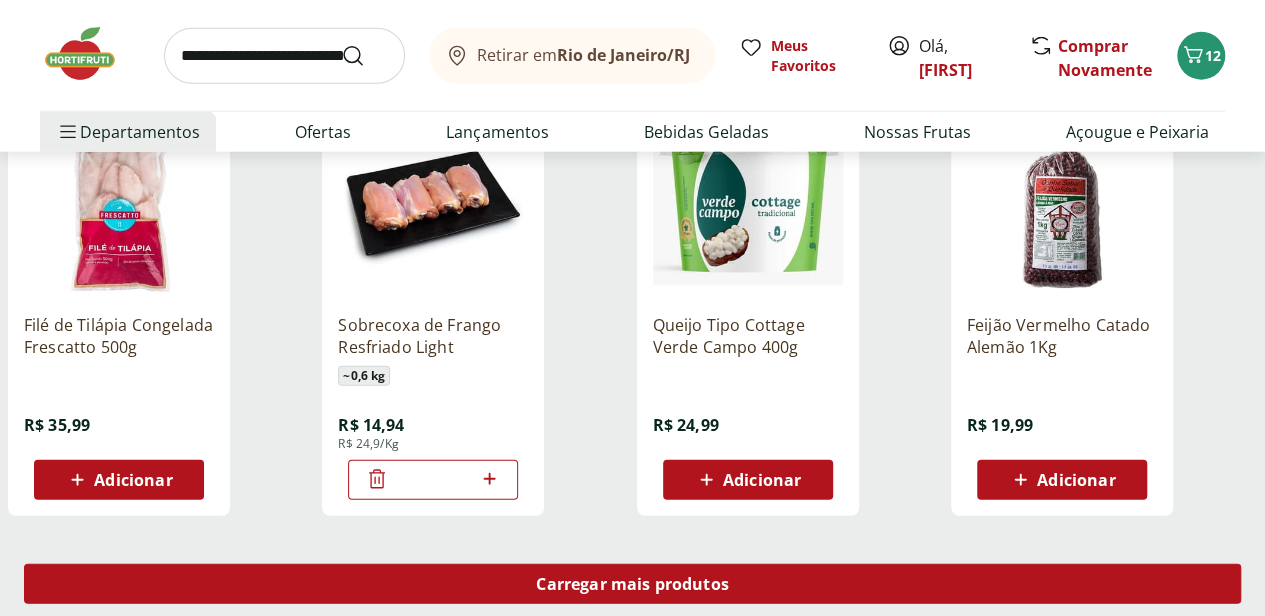 scroll, scrollTop: 2500, scrollLeft: 0, axis: vertical 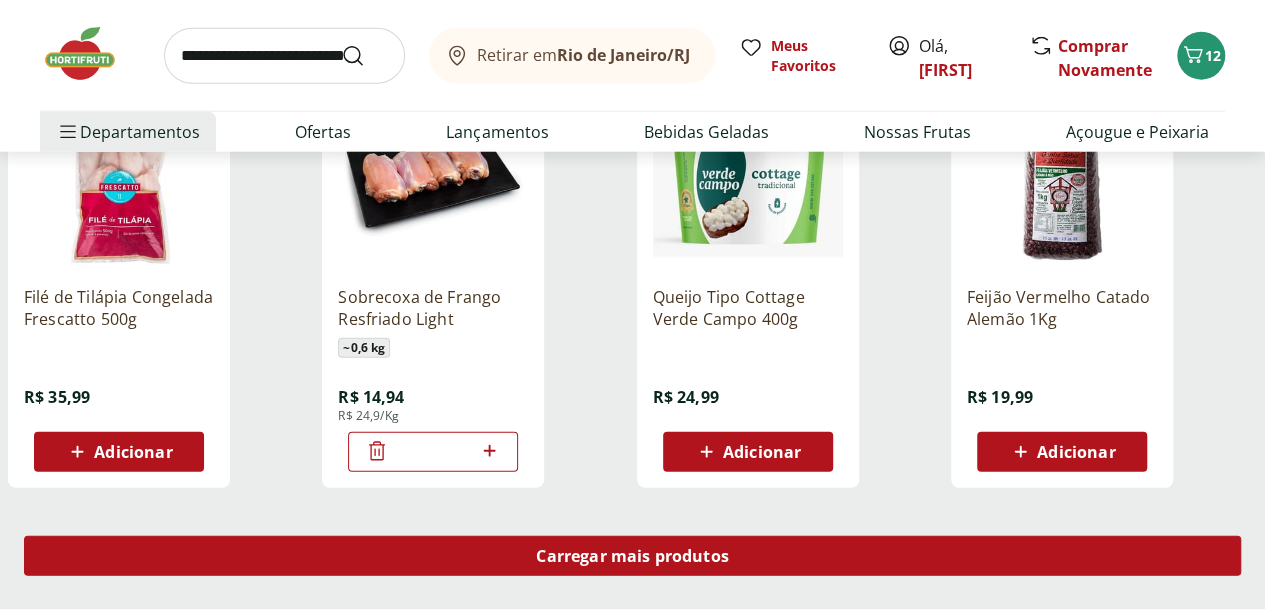 click on "Carregar mais produtos" at bounding box center (632, 556) 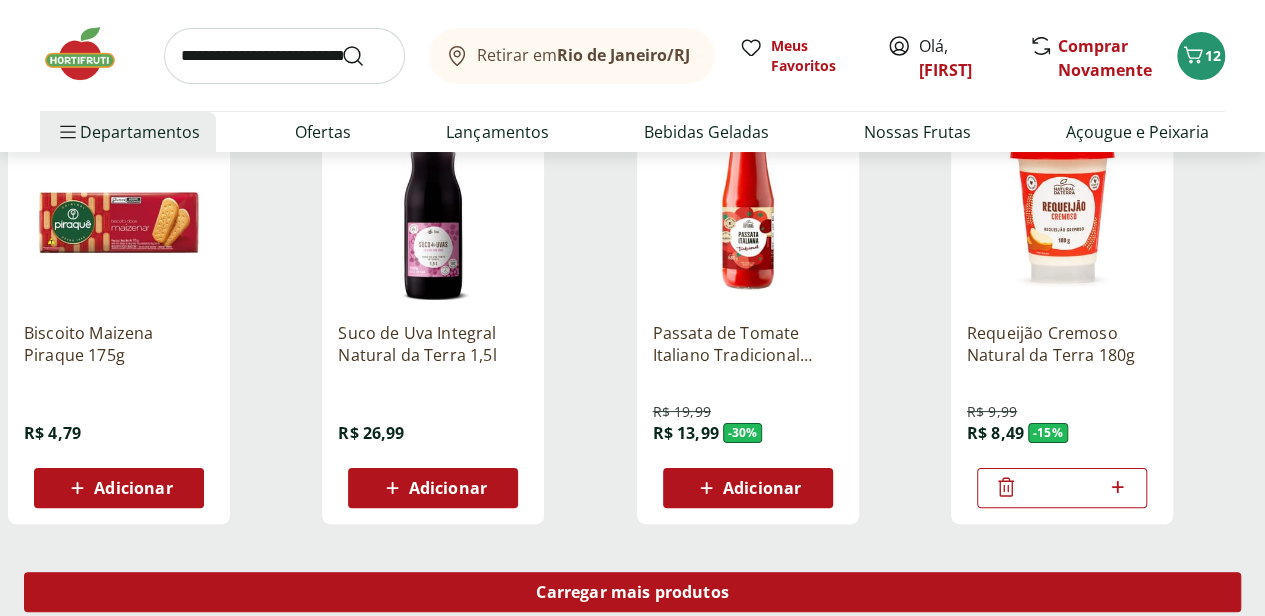 scroll, scrollTop: 3800, scrollLeft: 0, axis: vertical 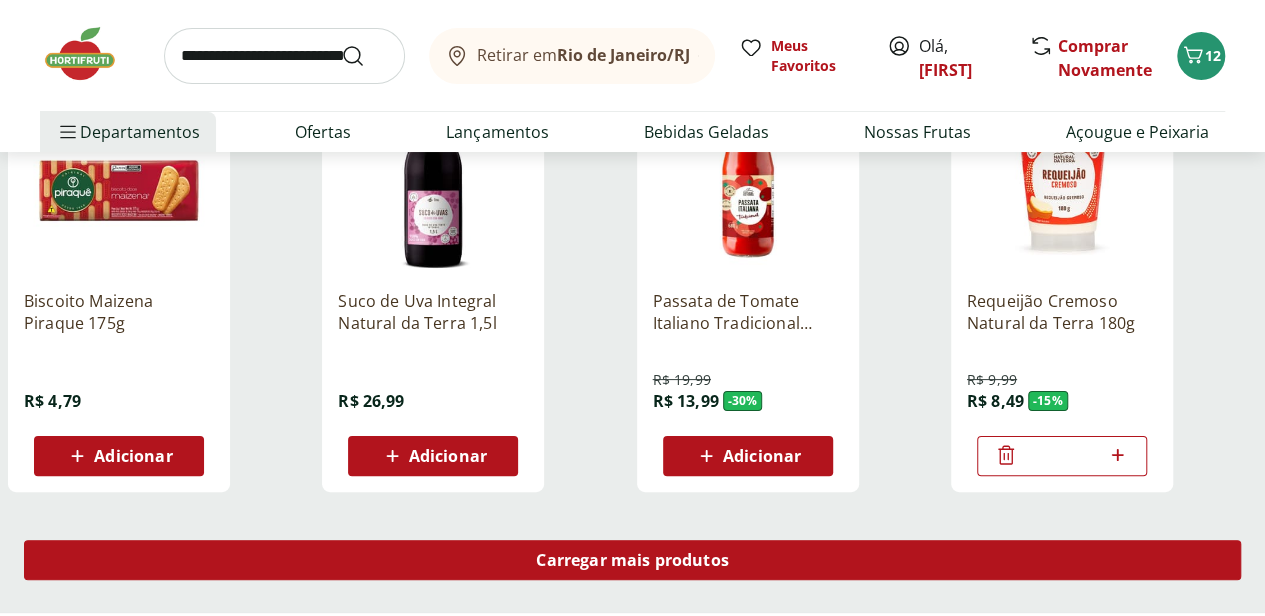 click on "Carregar mais produtos" at bounding box center [632, 560] 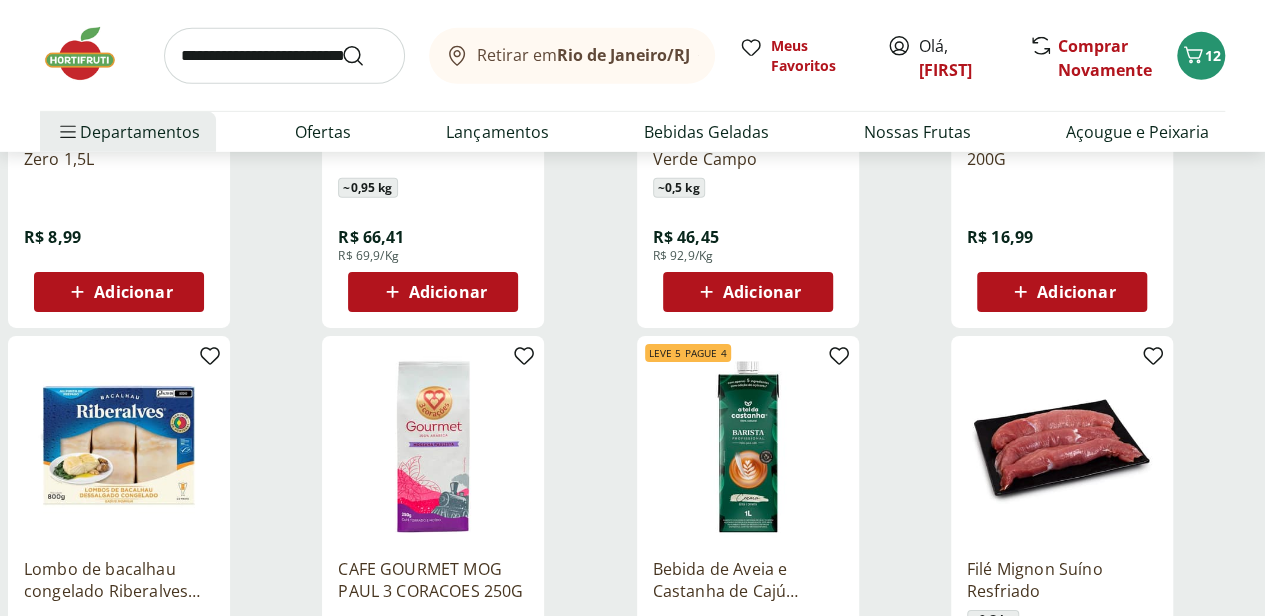 scroll, scrollTop: 2600, scrollLeft: 0, axis: vertical 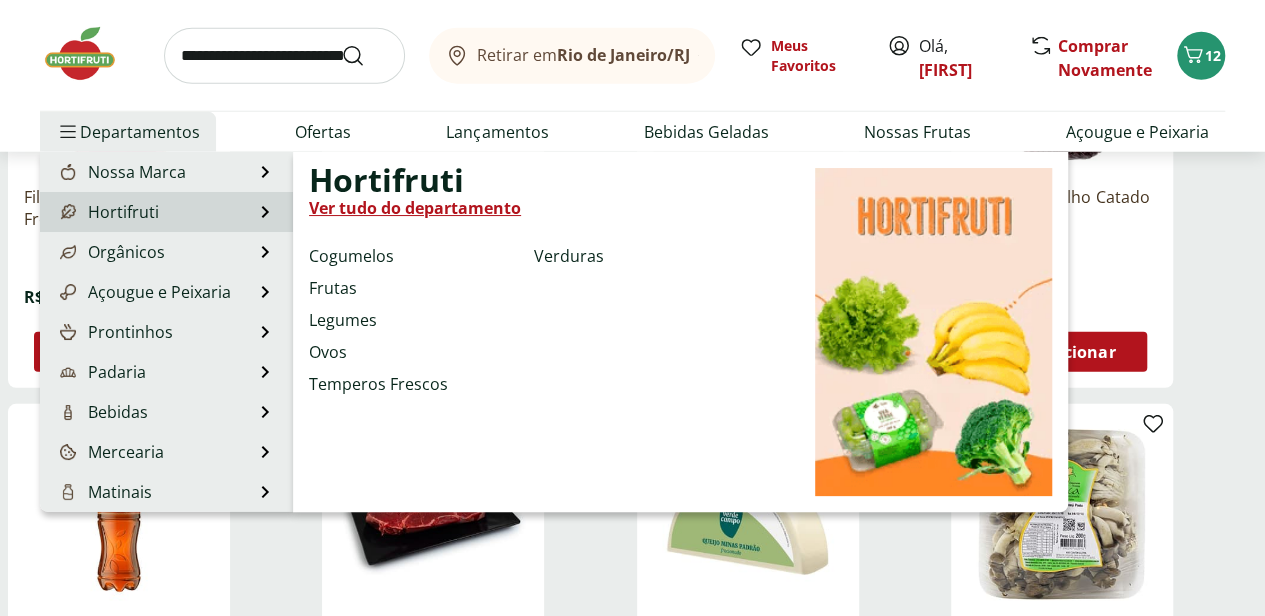 click on "Hortifruti" at bounding box center (107, 212) 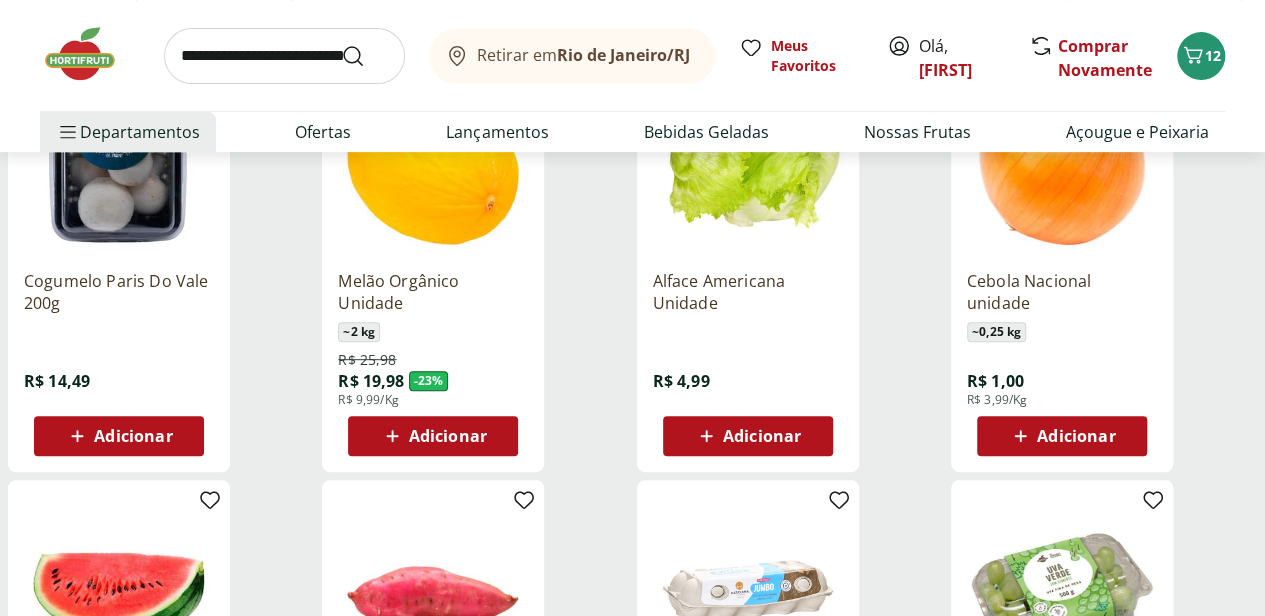 scroll, scrollTop: 200, scrollLeft: 0, axis: vertical 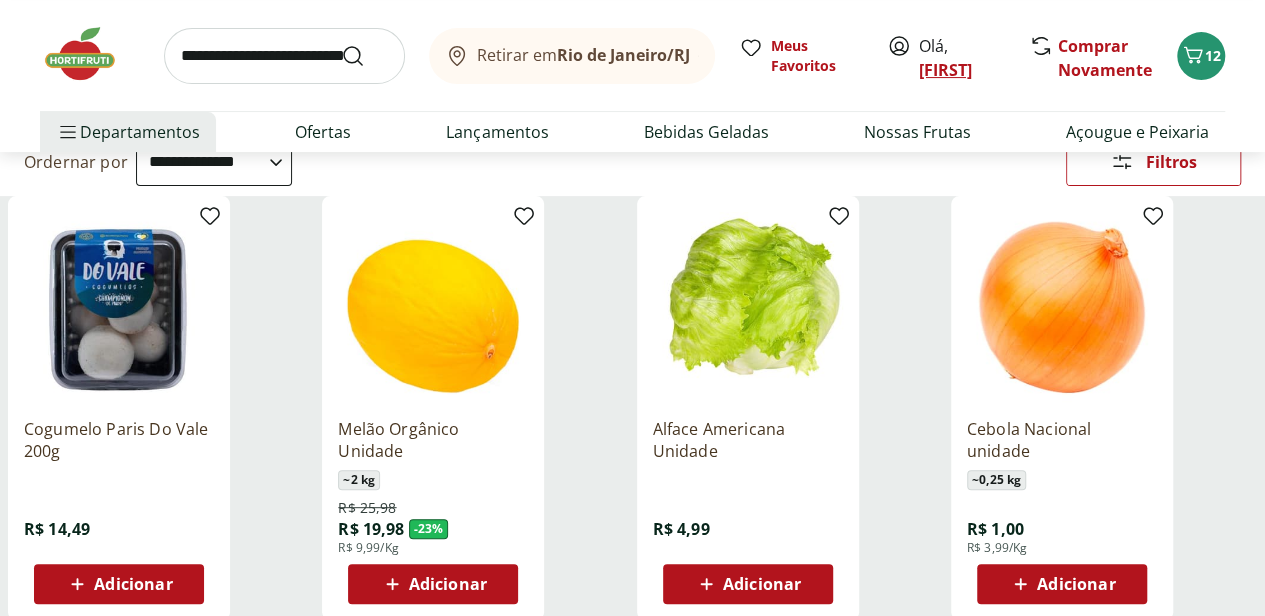 click on "[FIRST]" at bounding box center (945, 70) 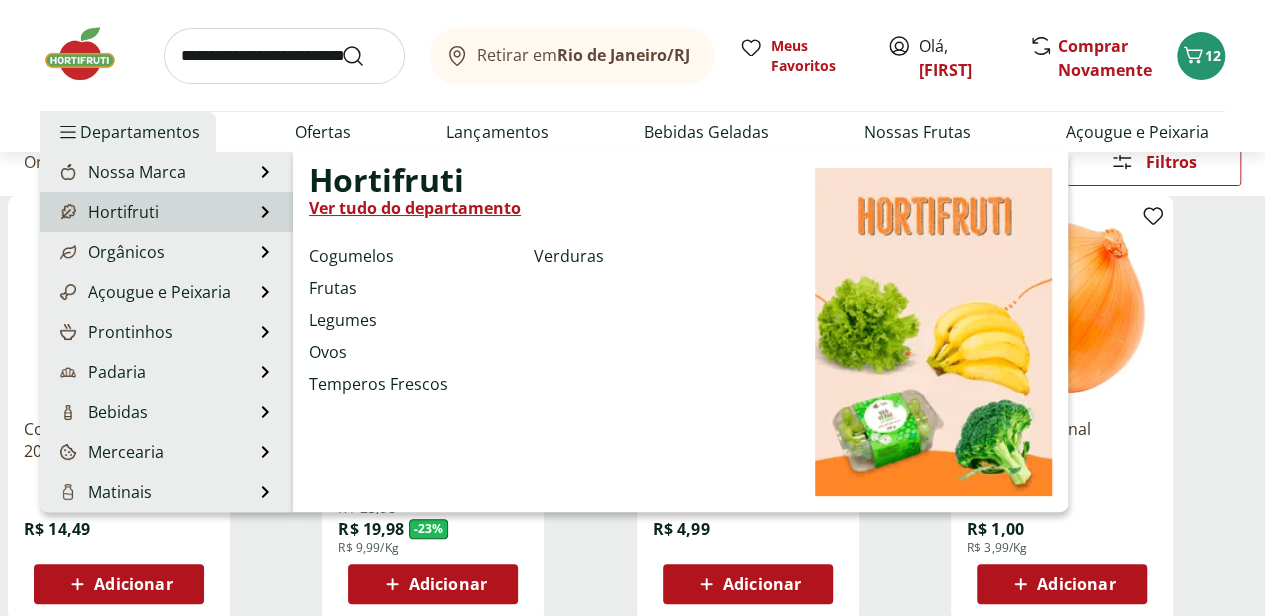 click on "Ver tudo do departamento" at bounding box center (415, 208) 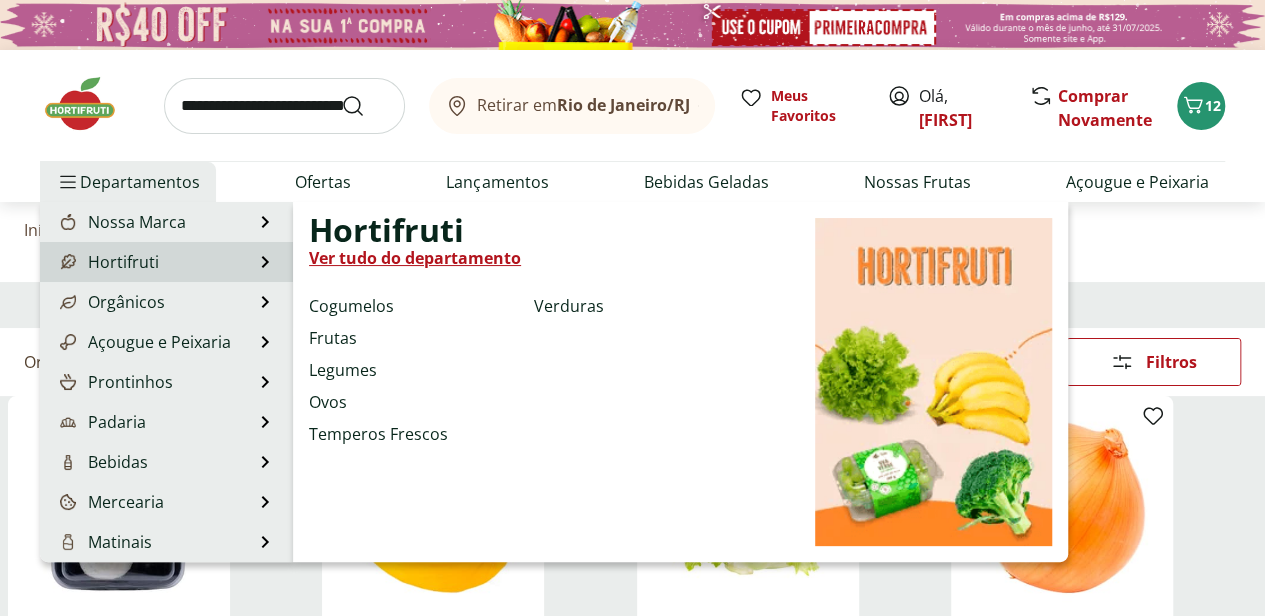 click at bounding box center [933, 382] 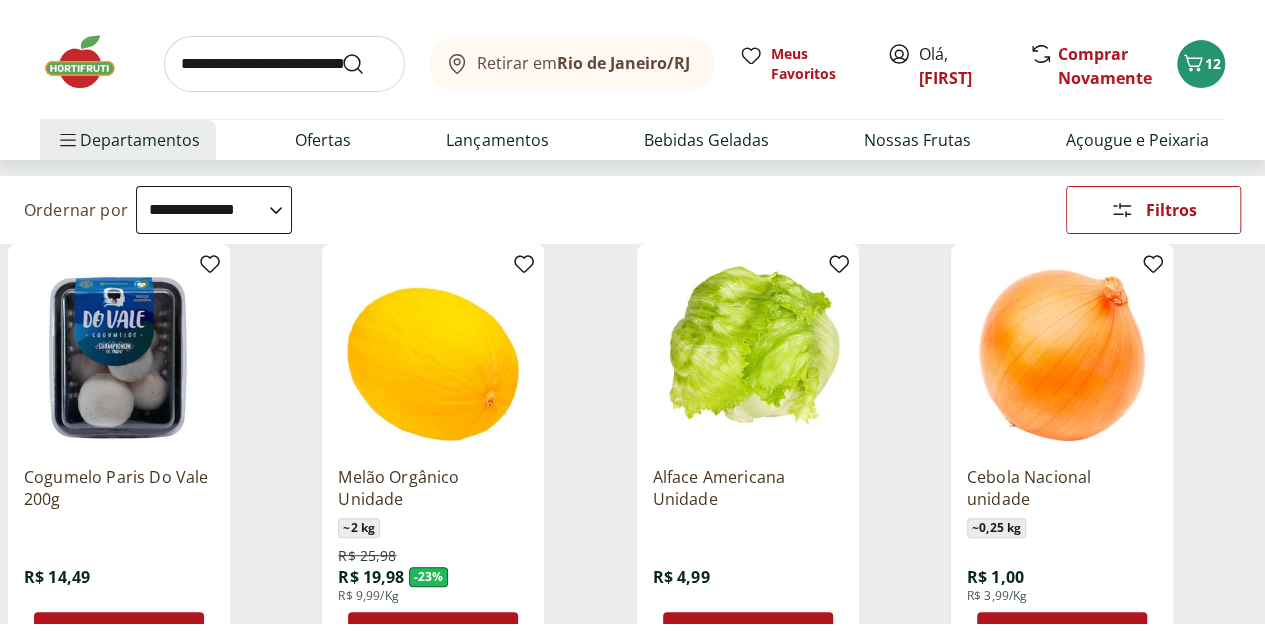 scroll, scrollTop: 0, scrollLeft: 0, axis: both 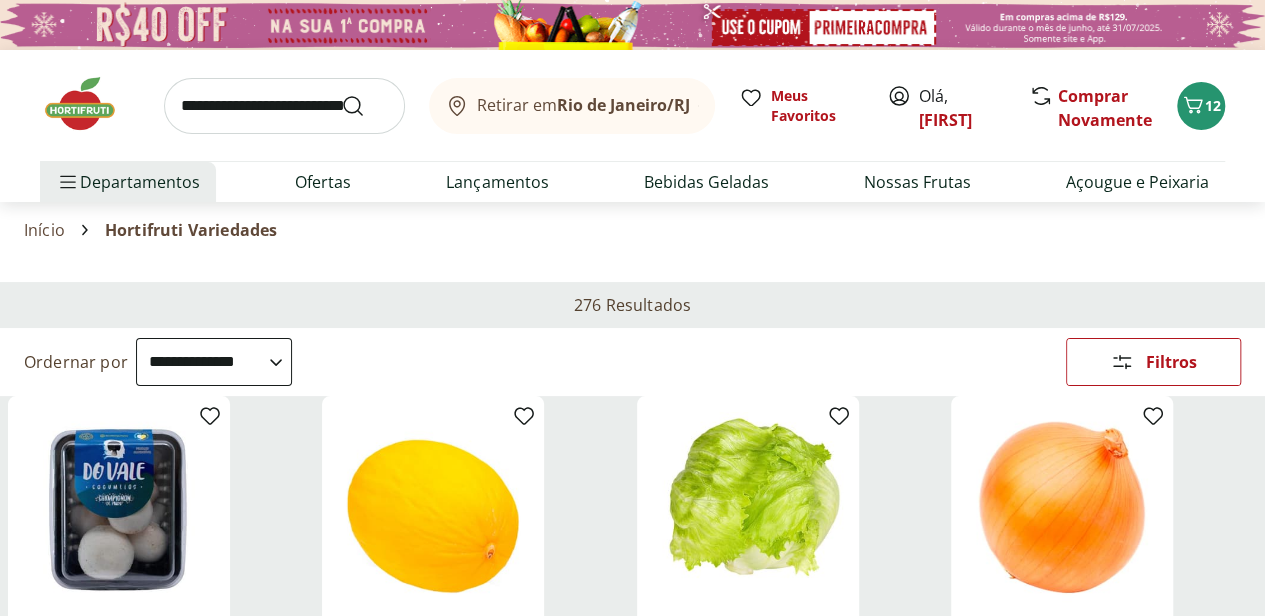 click at bounding box center (90, 104) 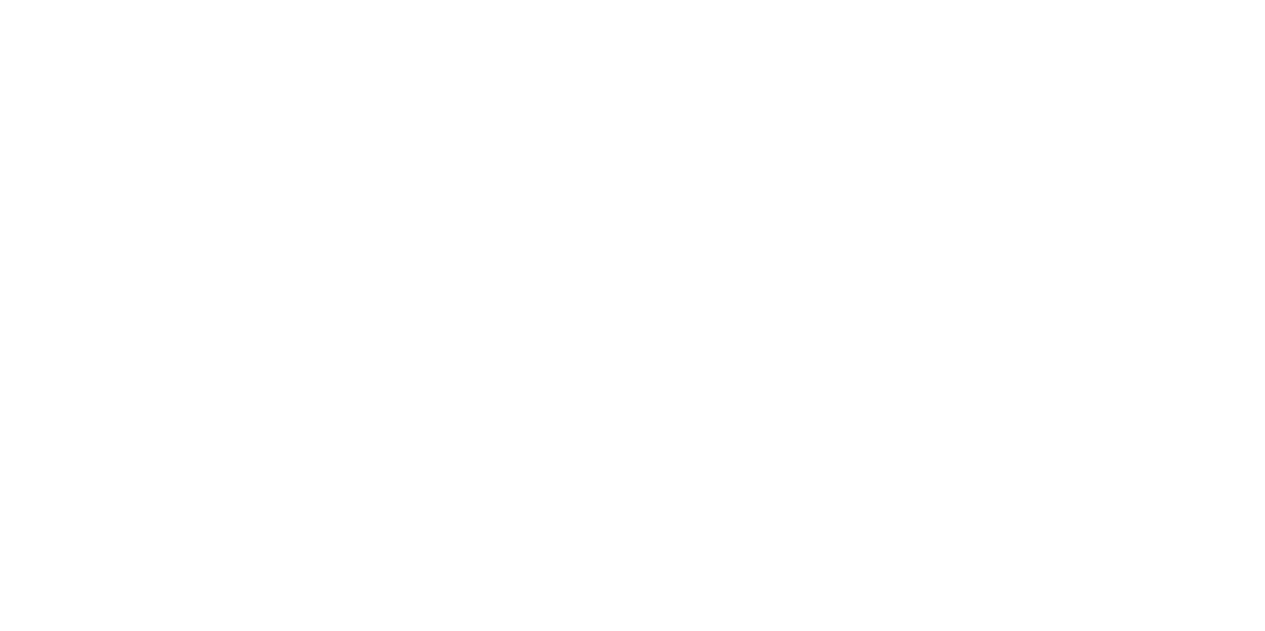 scroll, scrollTop: 0, scrollLeft: 0, axis: both 